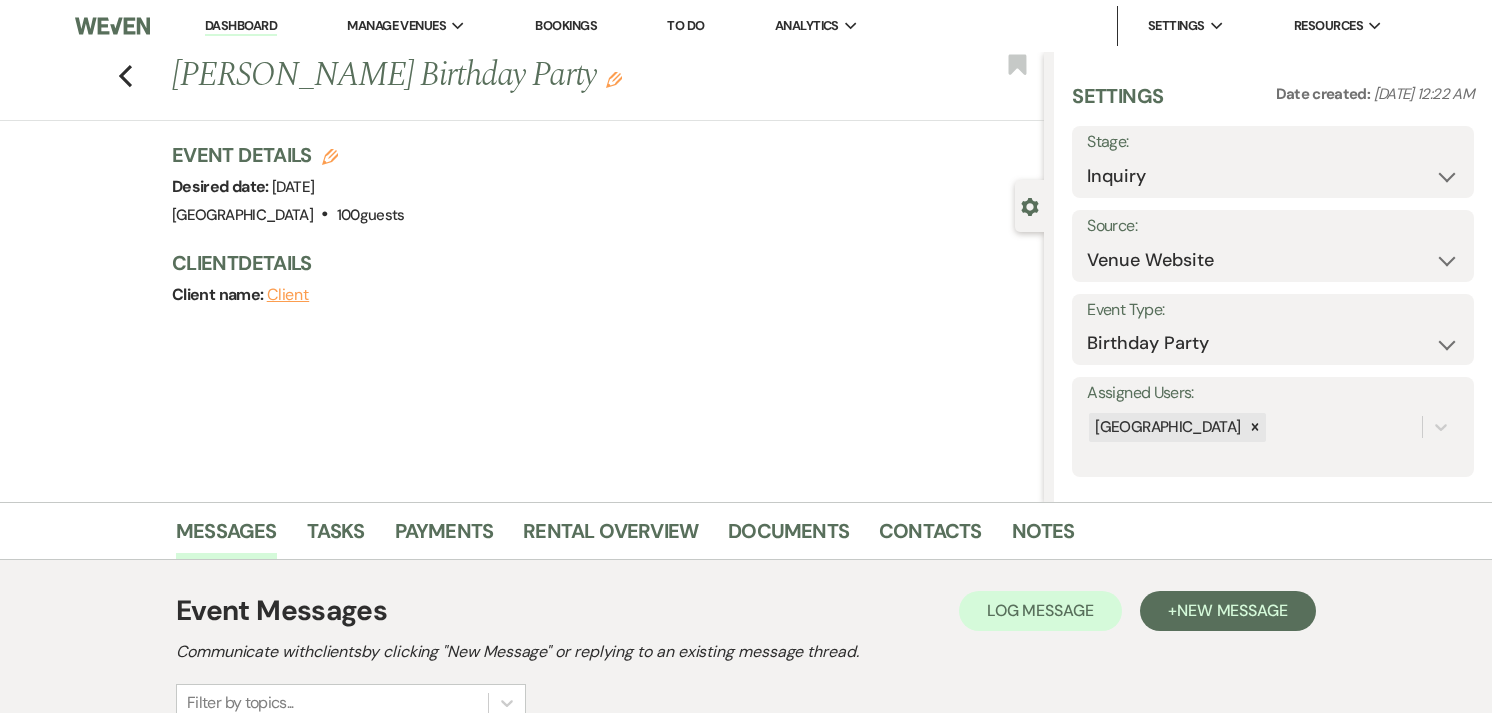 select on "5" 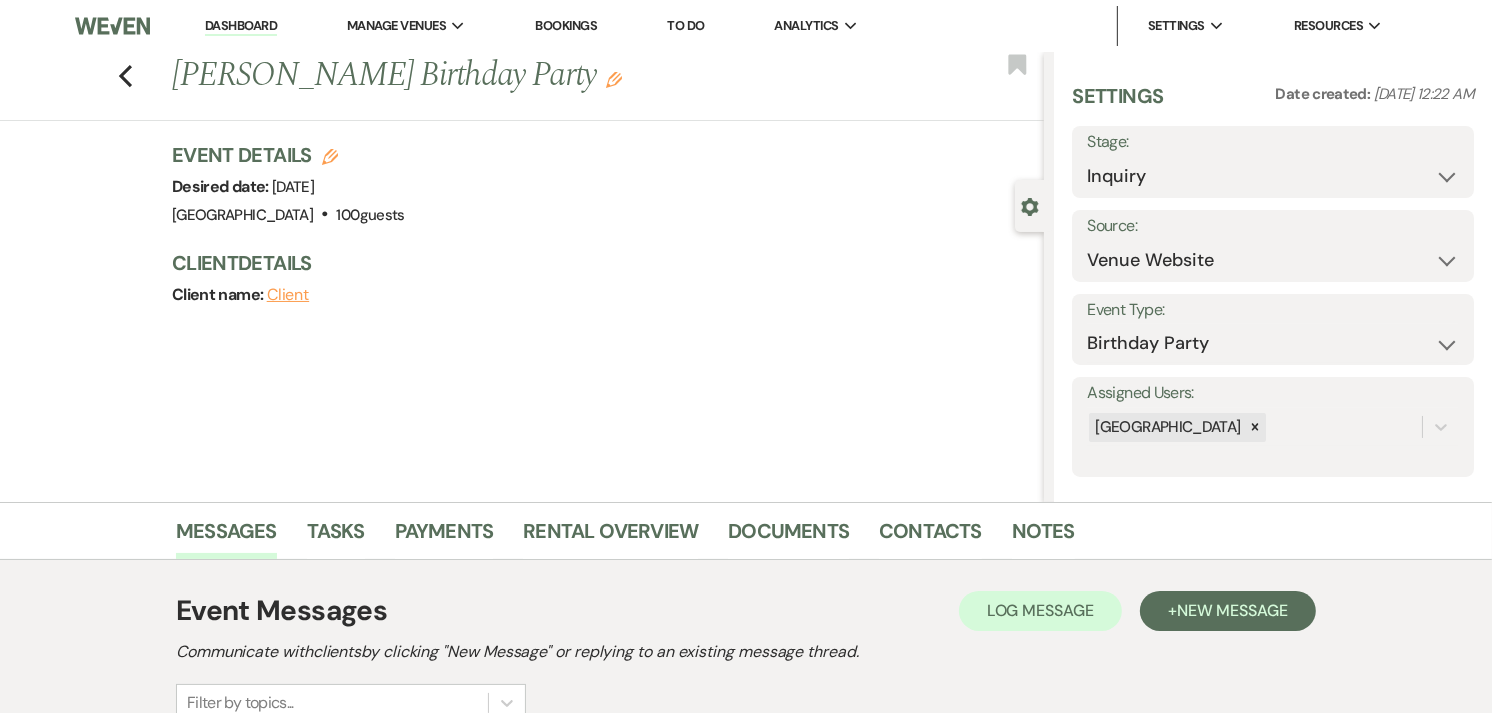 scroll, scrollTop: 0, scrollLeft: 0, axis: both 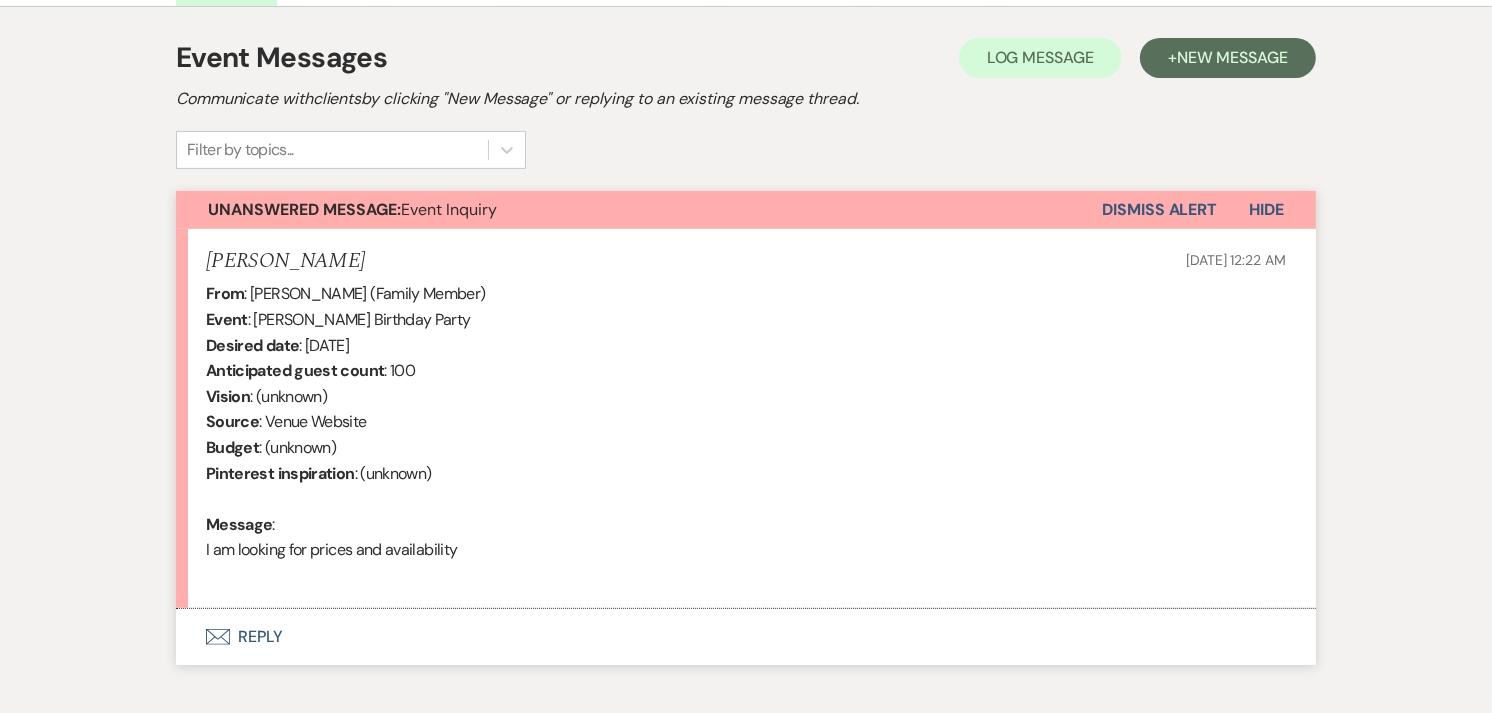 click on "Envelope Reply" at bounding box center [746, 637] 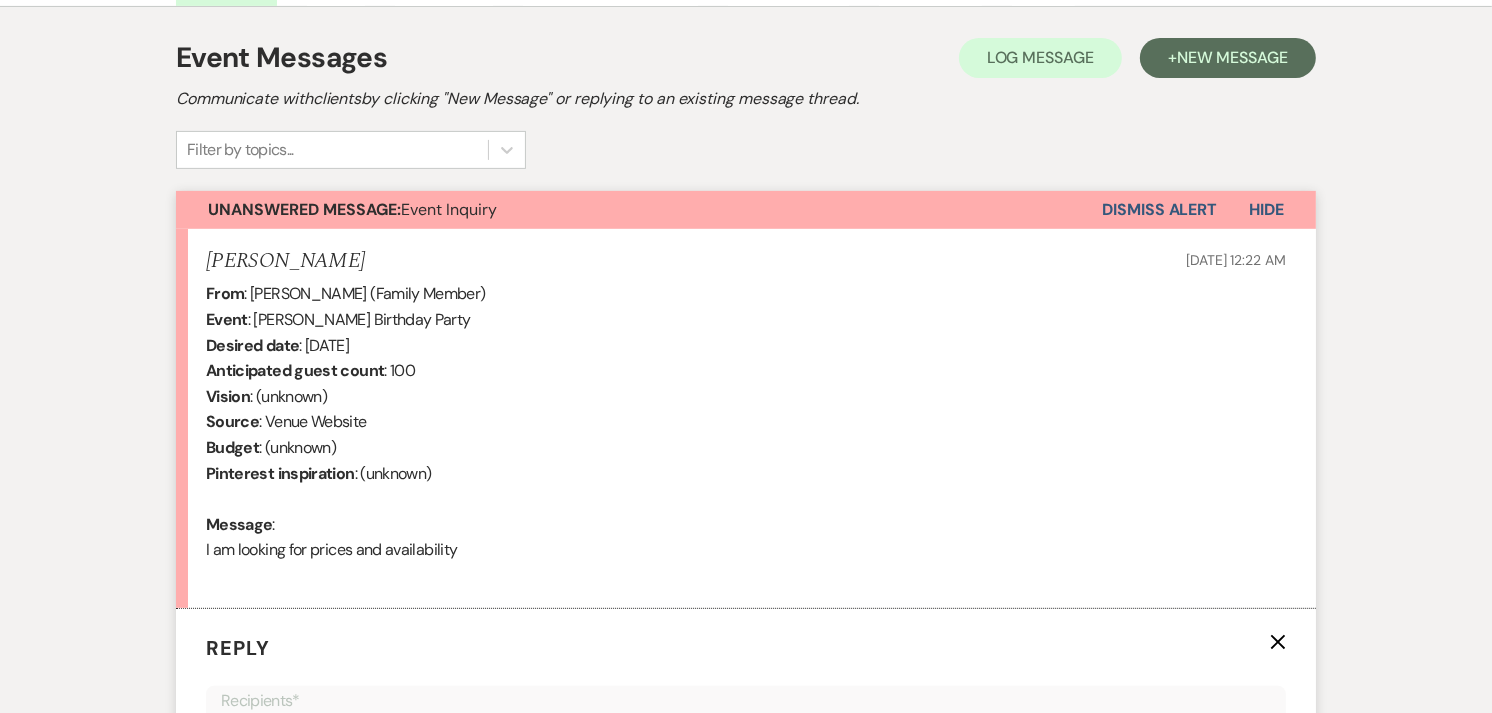 scroll, scrollTop: 1013, scrollLeft: 0, axis: vertical 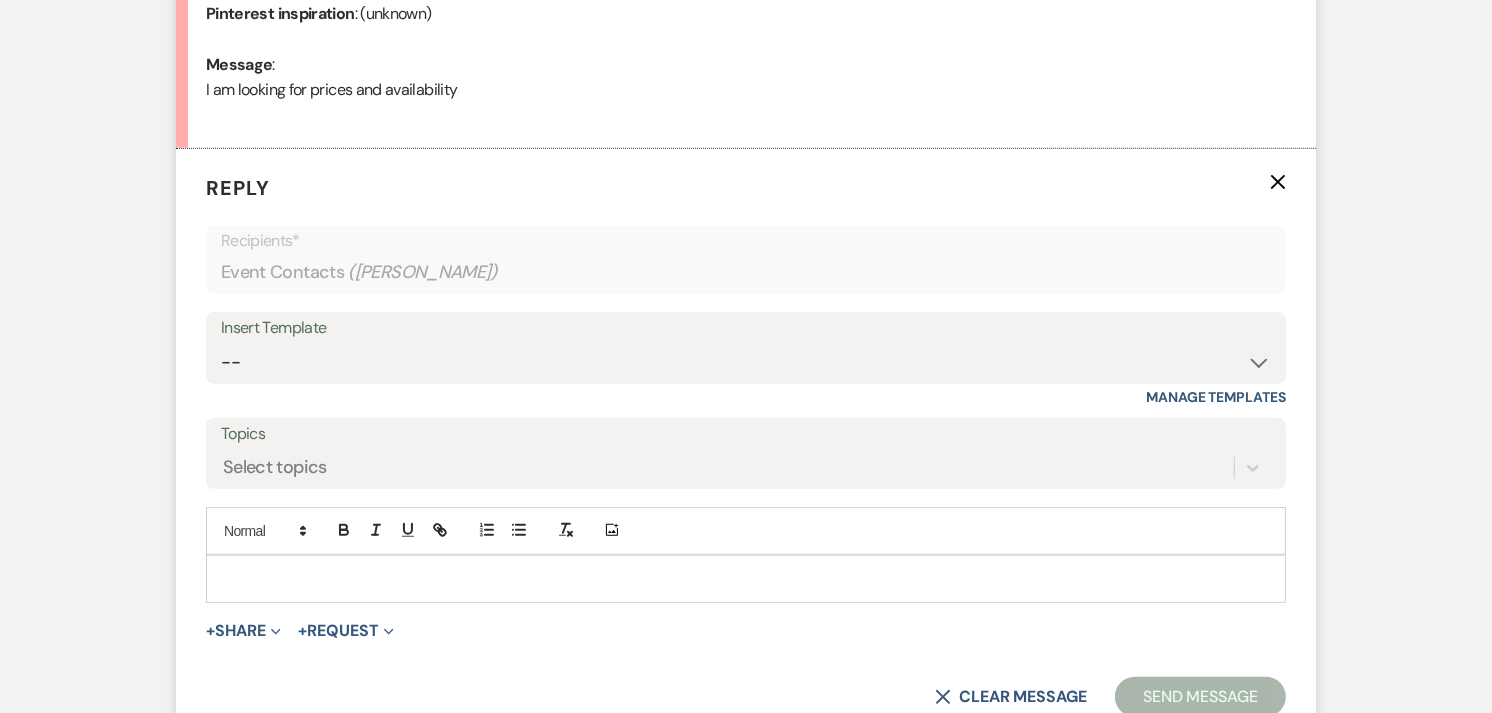 click at bounding box center (746, 579) 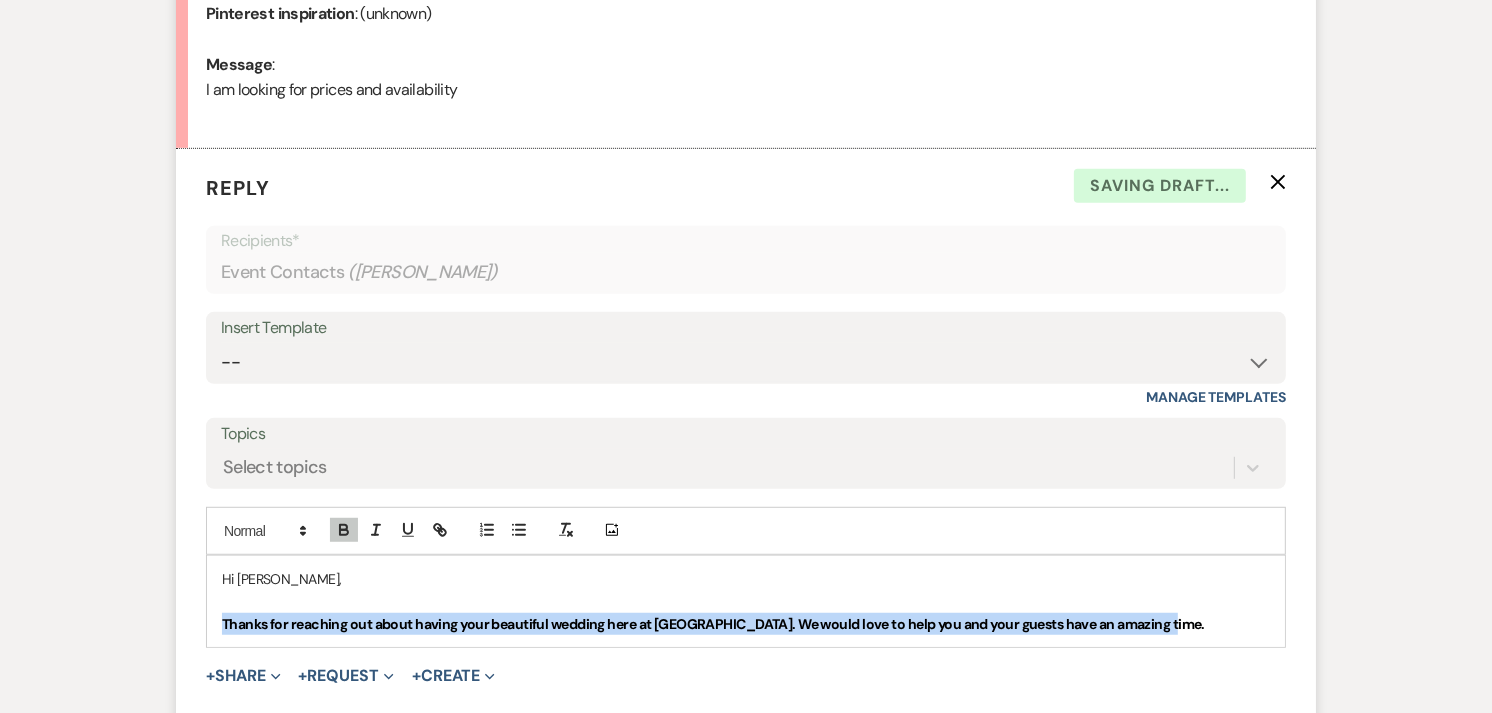 drag, startPoint x: 218, startPoint y: 623, endPoint x: 1188, endPoint y: 625, distance: 970.0021 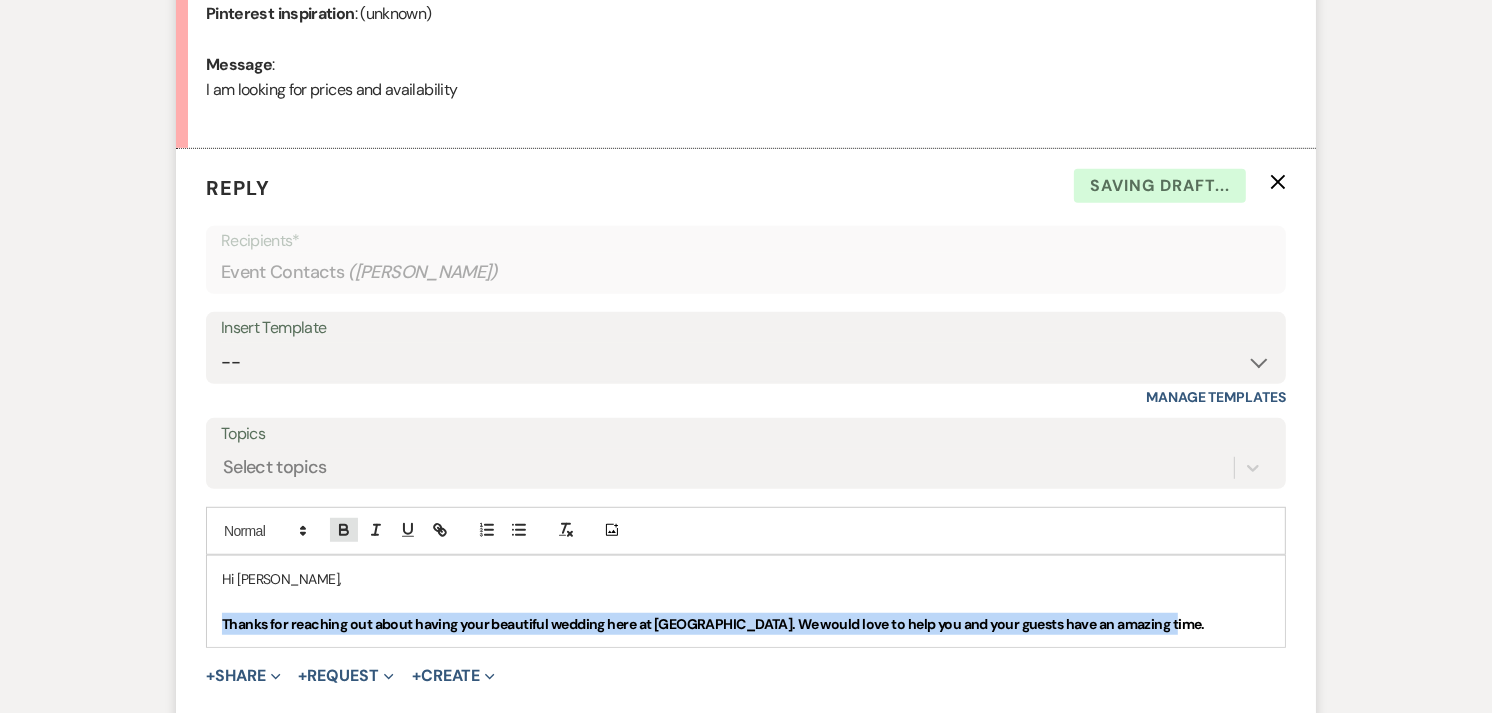 click 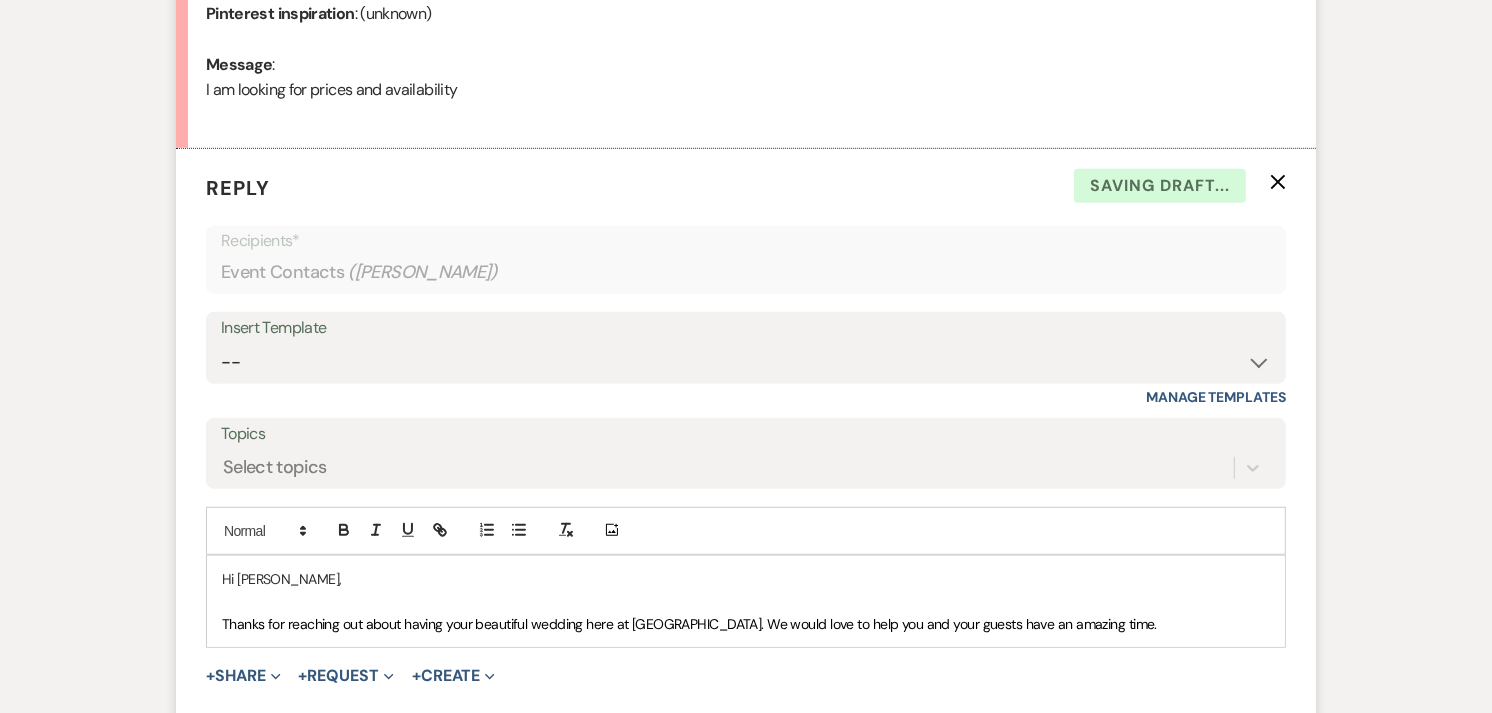 drag, startPoint x: 520, startPoint y: 626, endPoint x: 533, endPoint y: 623, distance: 13.341664 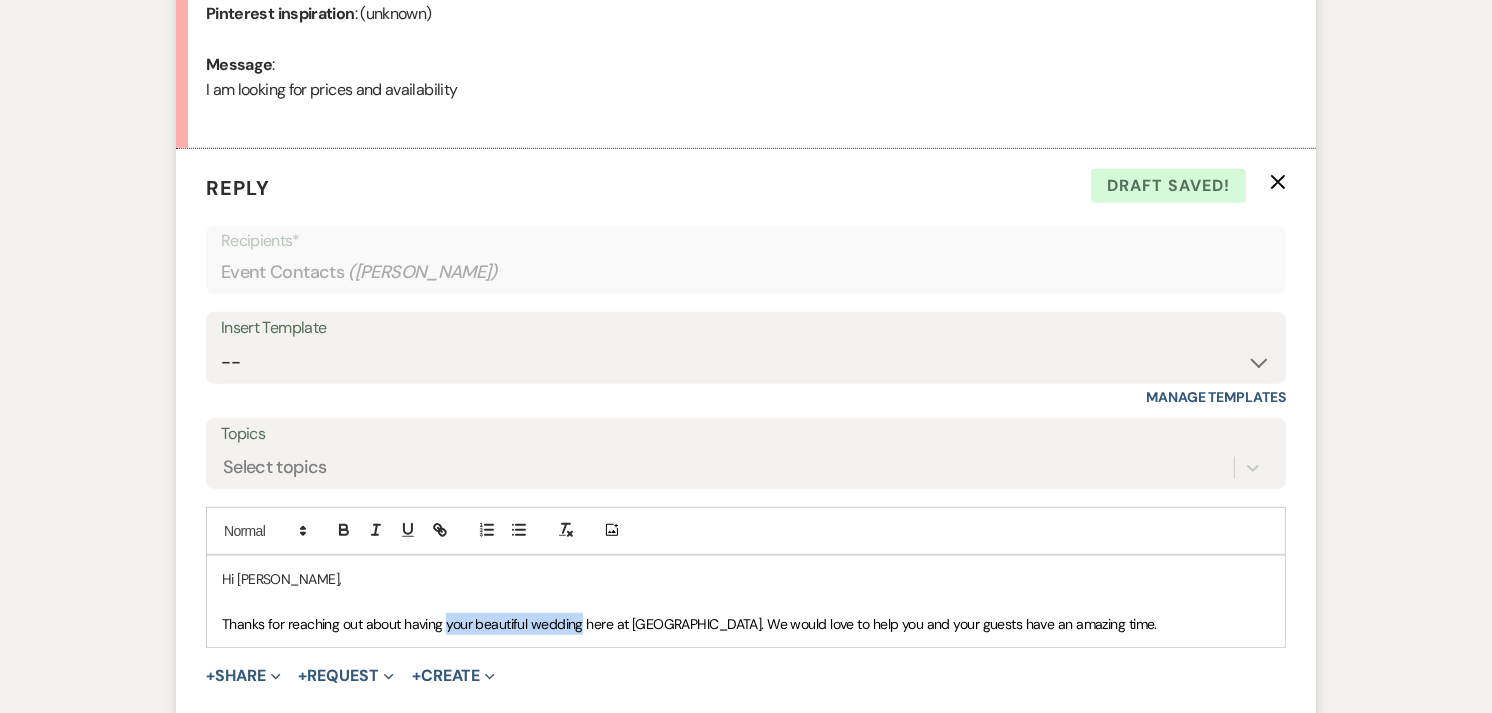 drag, startPoint x: 445, startPoint y: 627, endPoint x: 567, endPoint y: 624, distance: 122.03688 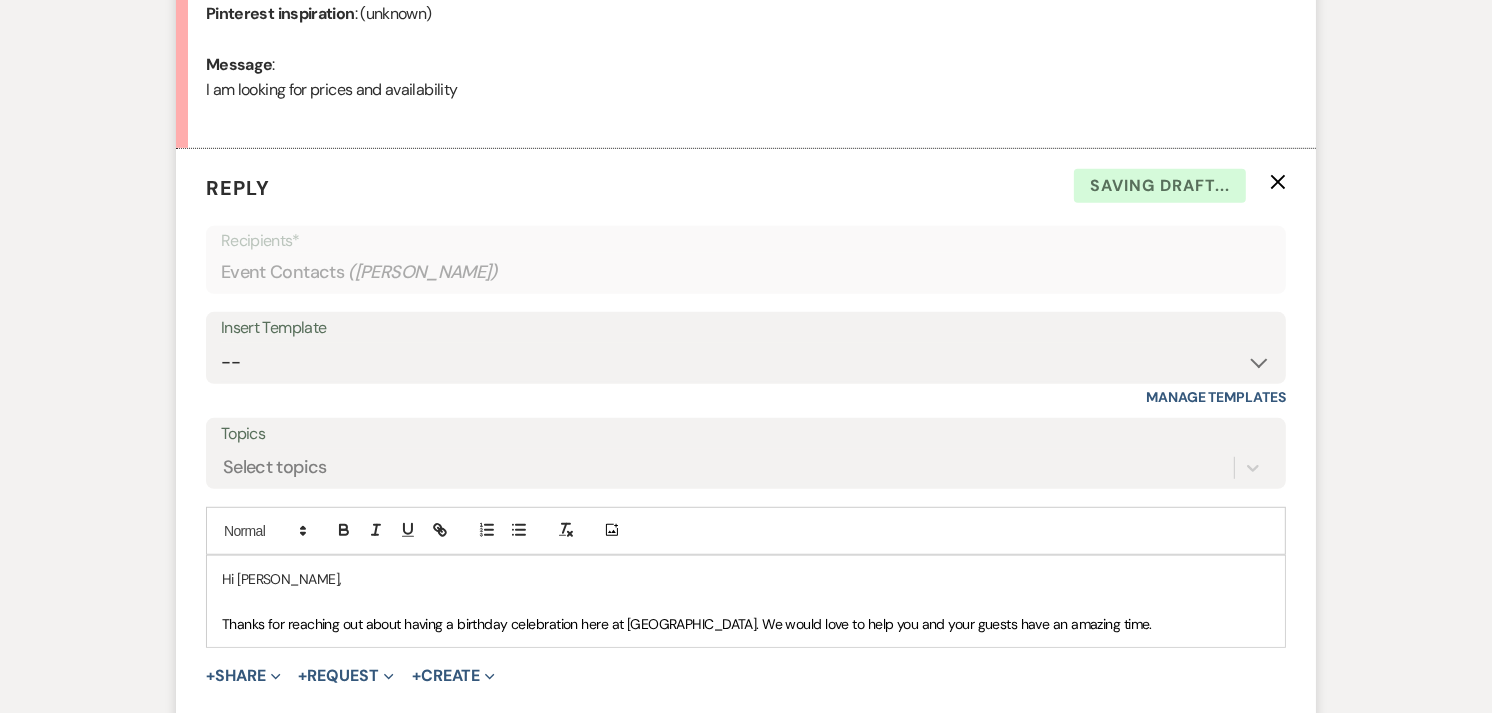 click on "Thanks for reaching out about having a birthday celebration here at [GEOGRAPHIC_DATA]. We would love to help you and your guests have an amazing time." at bounding box center (746, 624) 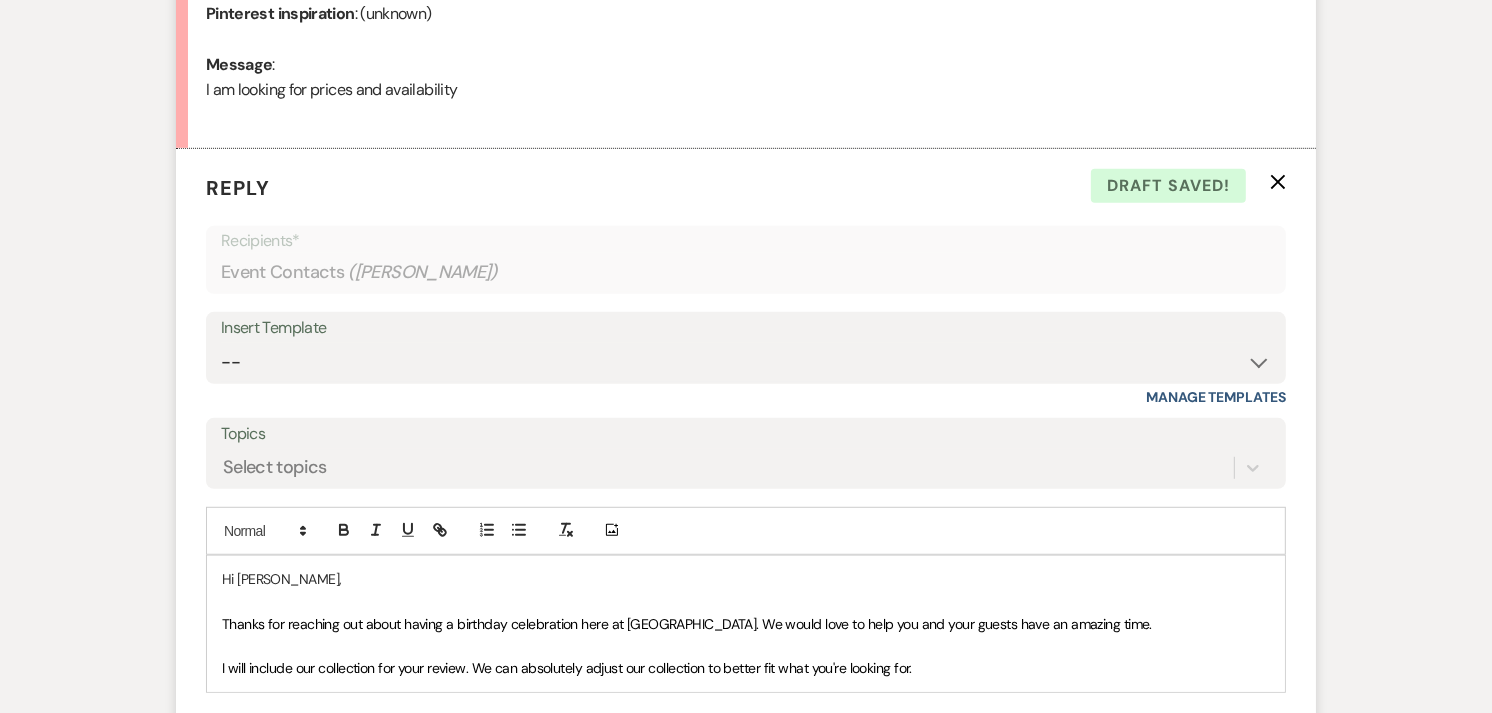 click on "I will include our collection for your review. We can absolutely adjust our collection to better fit what you're looking for." at bounding box center (567, 668) 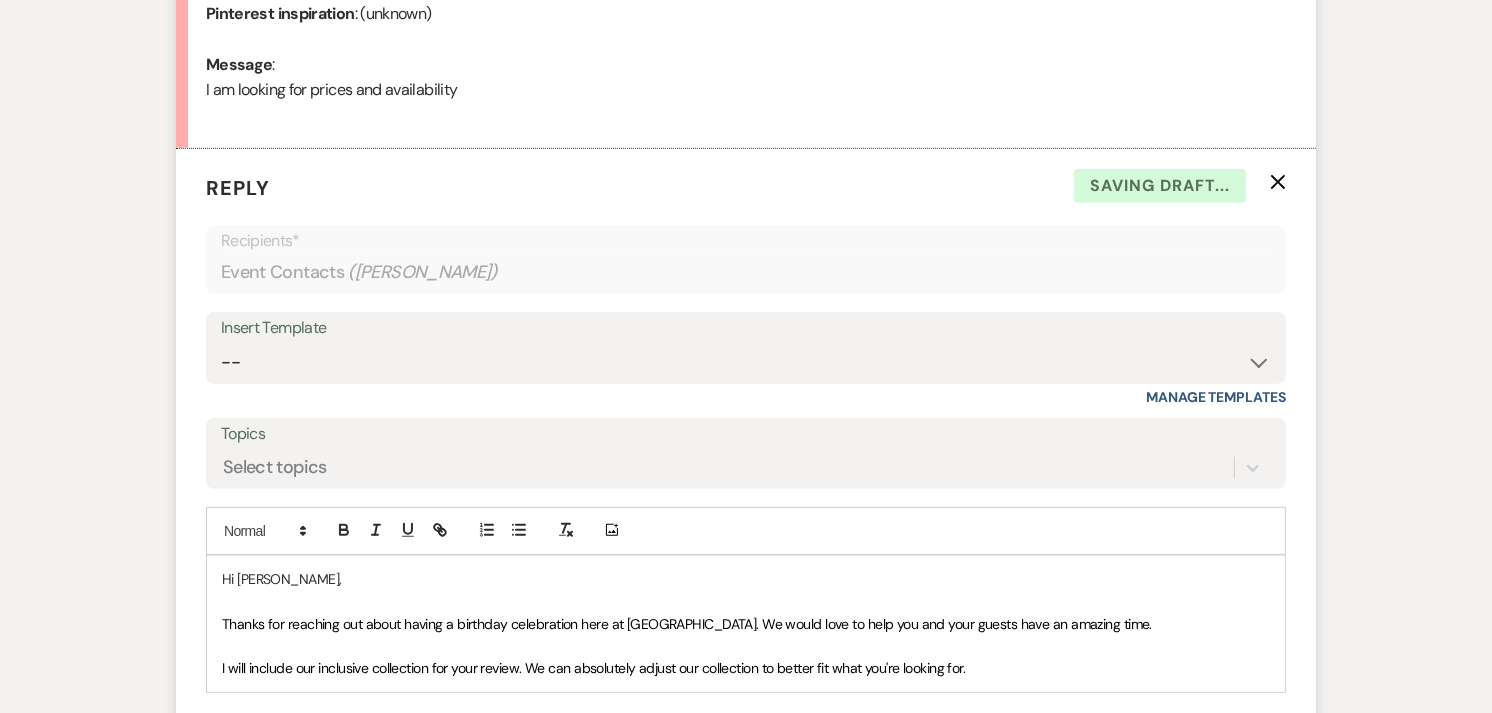 click on "I will include our inclusive collection for your review. We can absolutely adjust our collection to better fit what you're looking for." at bounding box center (746, 668) 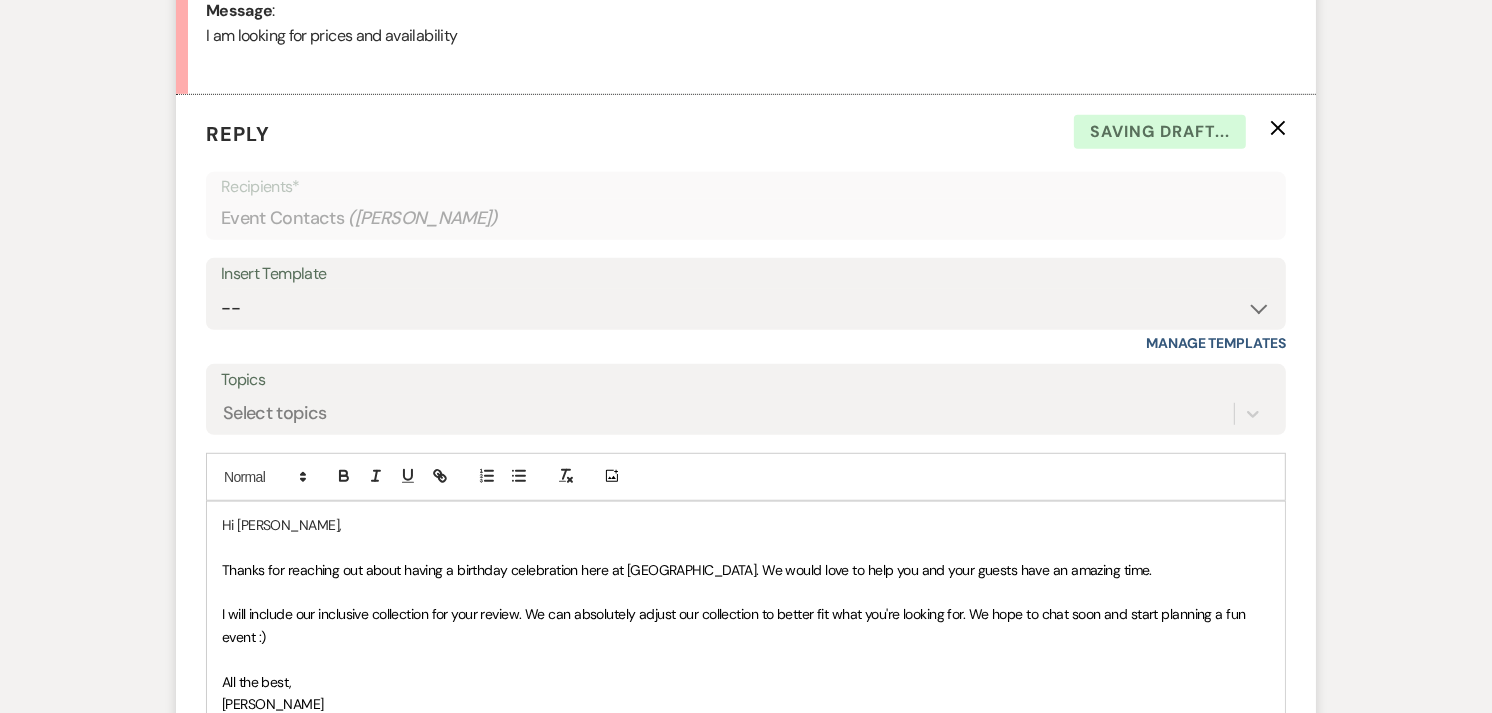 scroll, scrollTop: 1090, scrollLeft: 0, axis: vertical 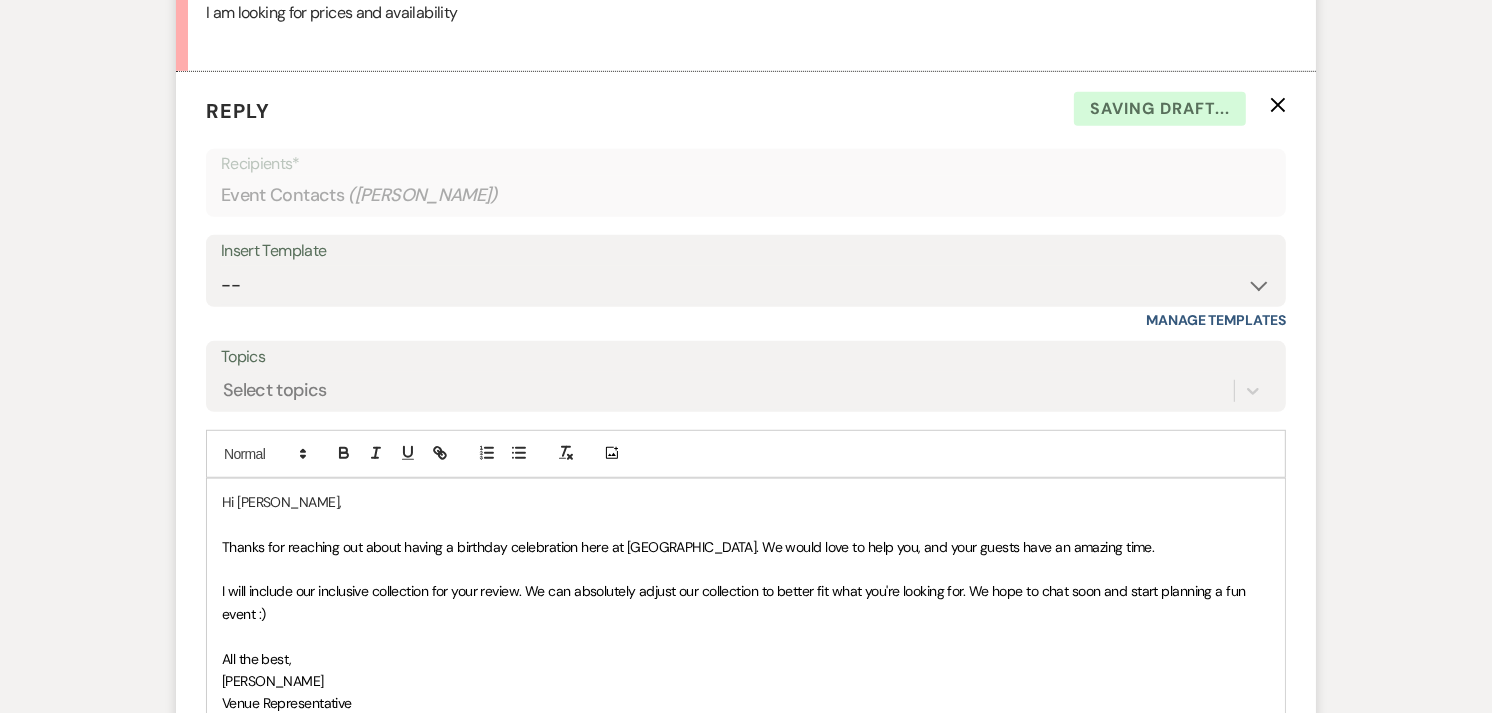 click at bounding box center [746, 636] 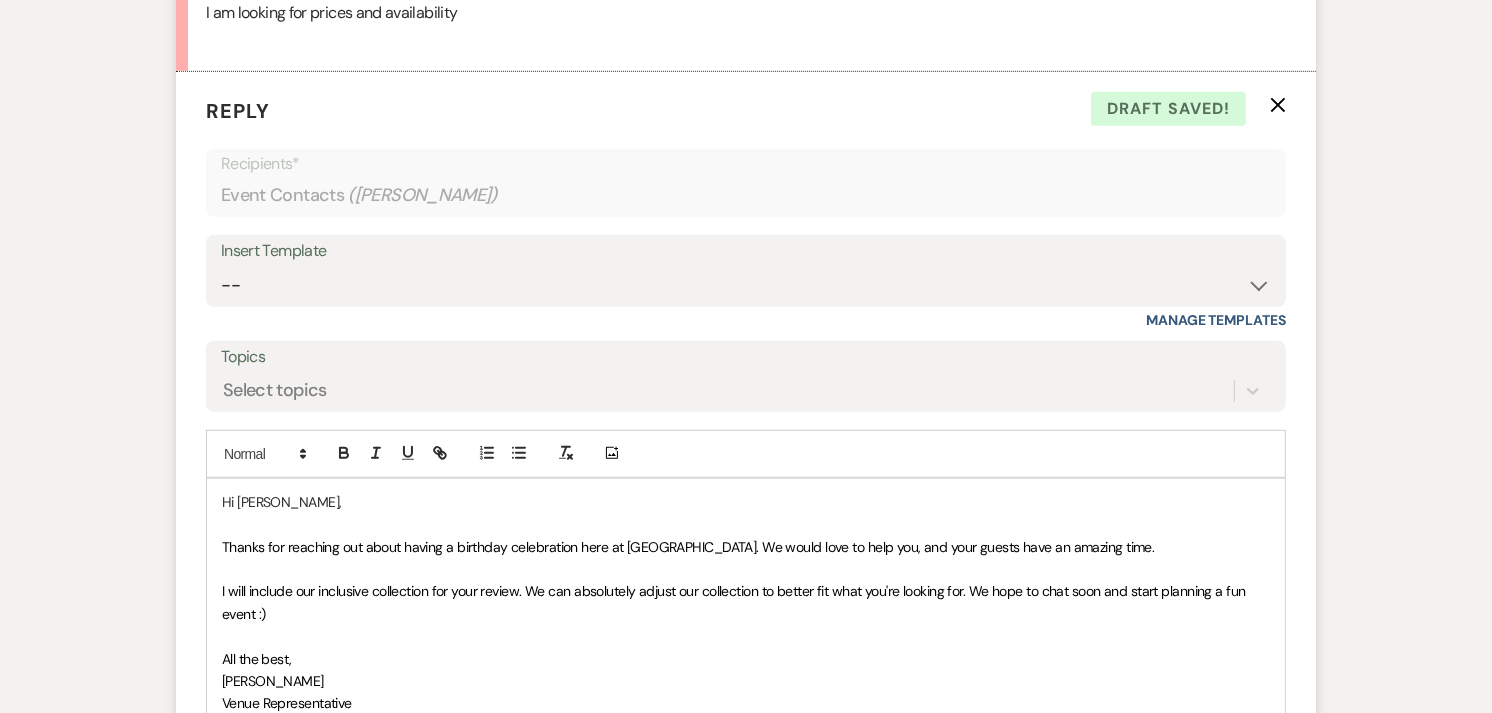 click at bounding box center (746, 636) 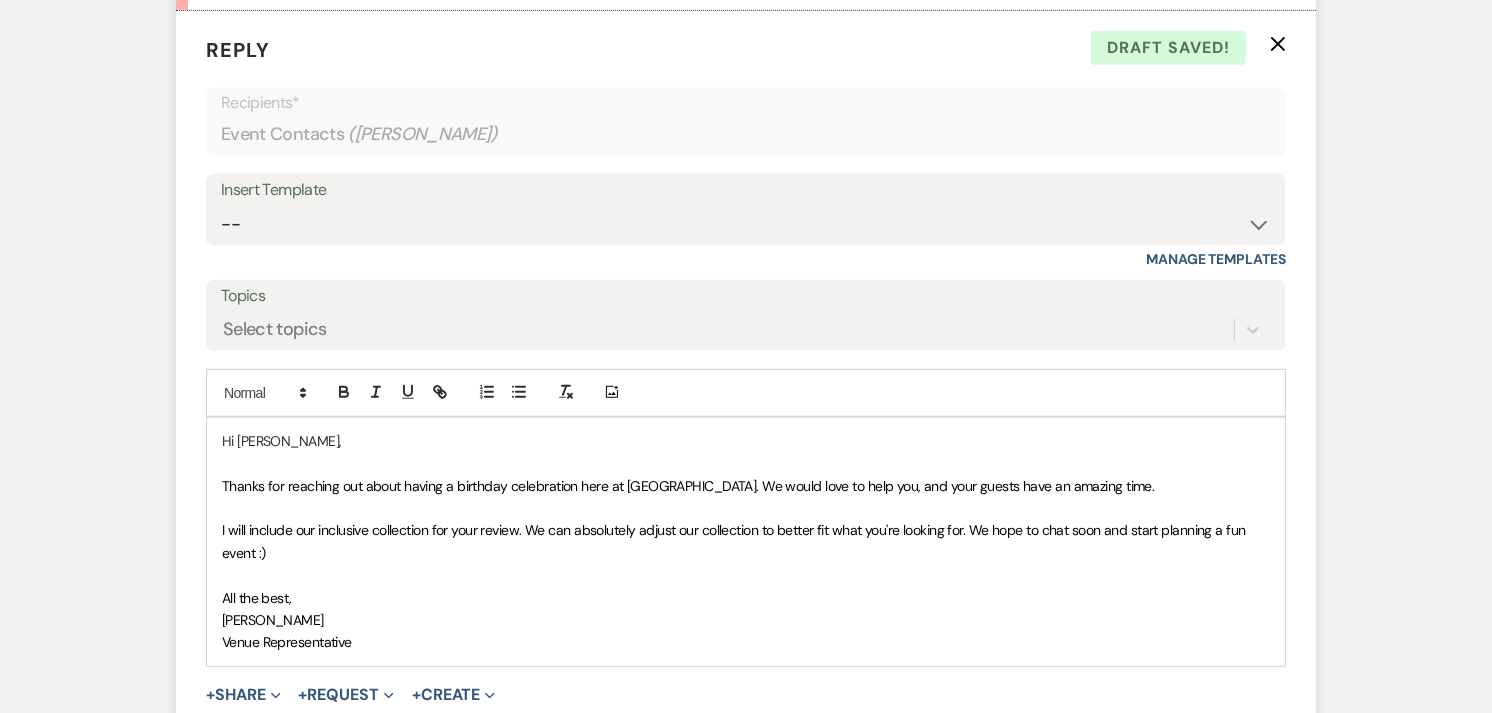 scroll, scrollTop: 1201, scrollLeft: 0, axis: vertical 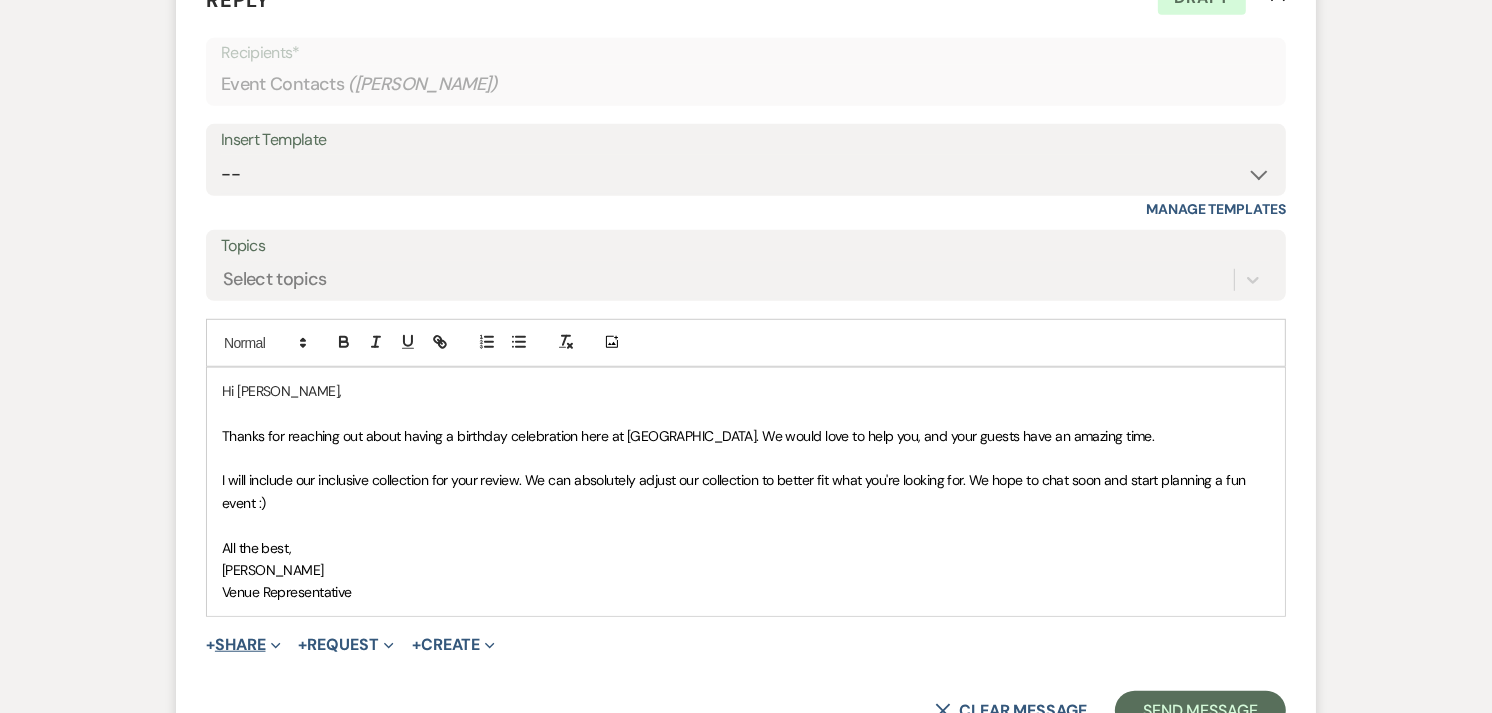 click on "+  Share Expand" at bounding box center [243, 645] 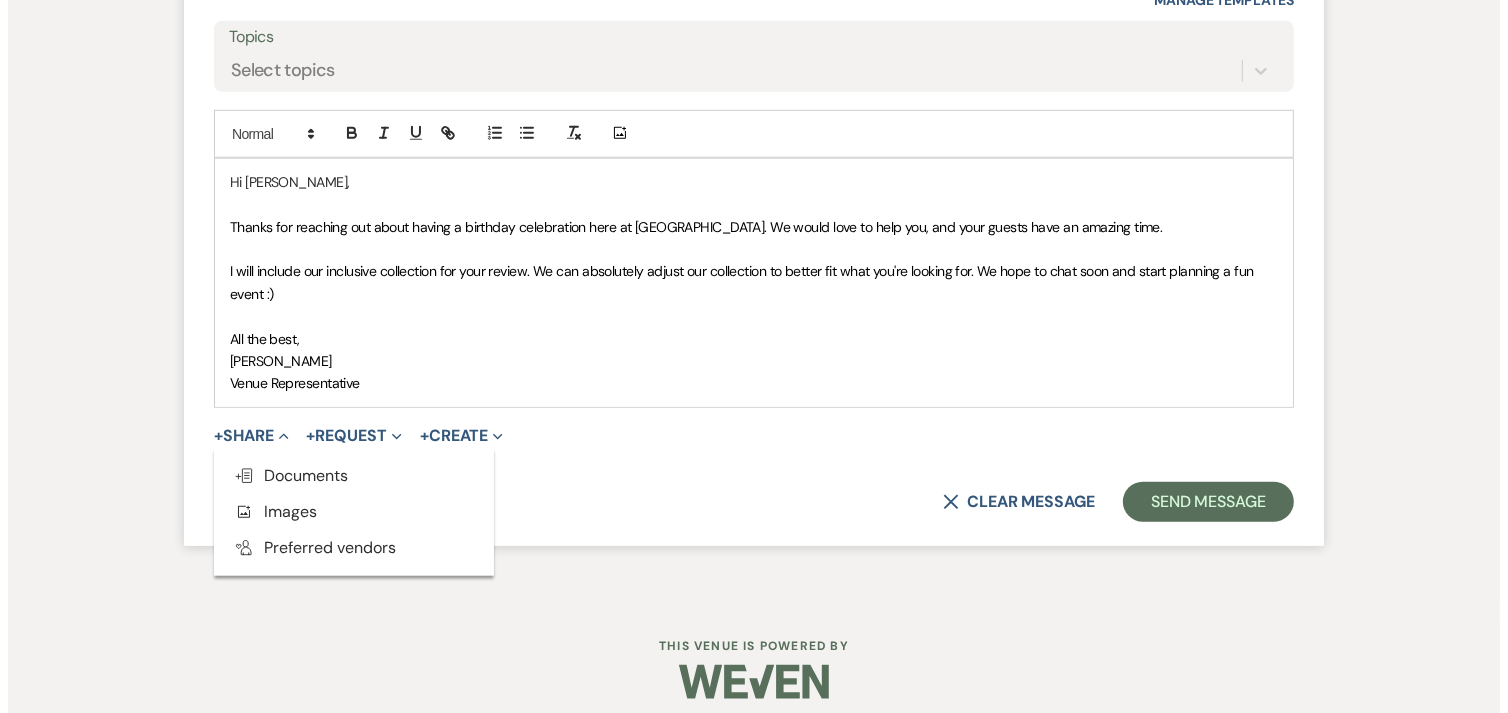 scroll, scrollTop: 1423, scrollLeft: 0, axis: vertical 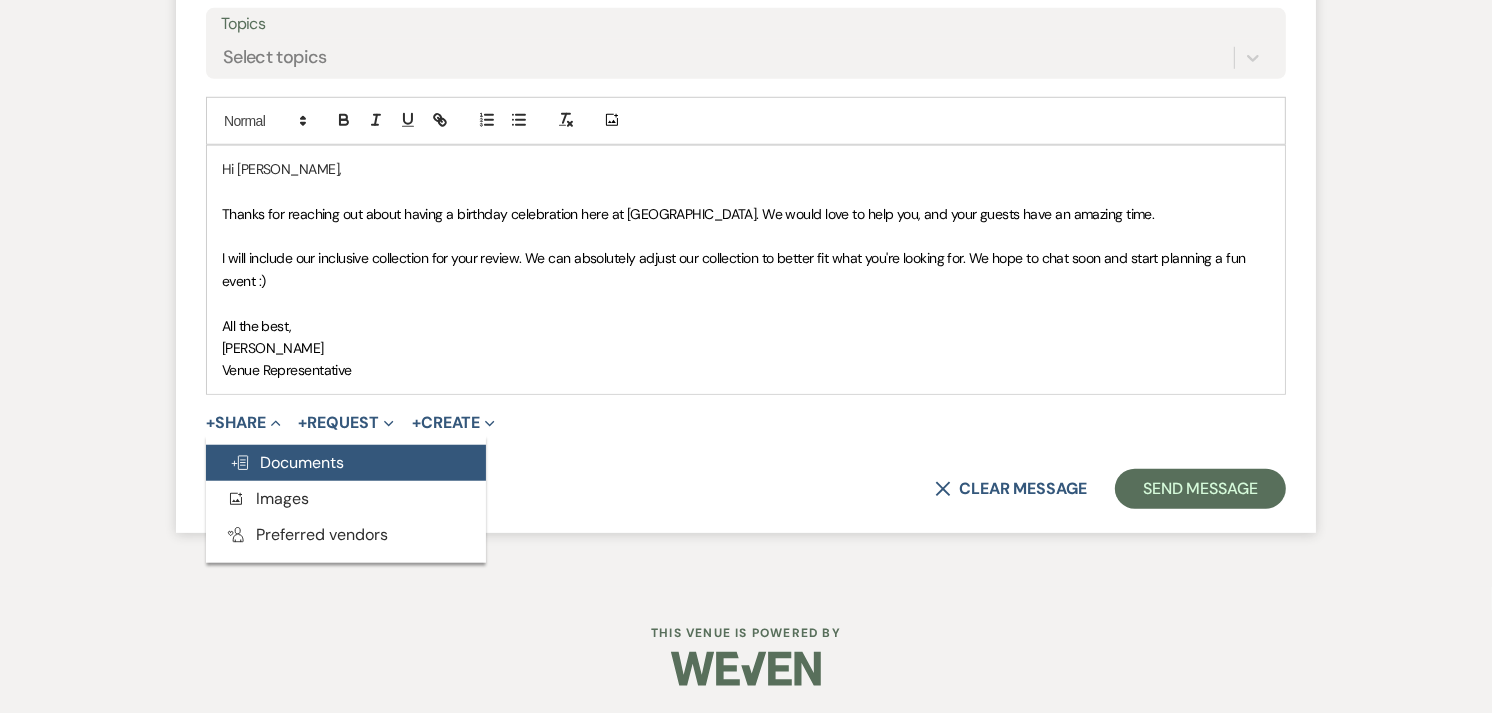 click on "Doc Upload Documents" at bounding box center (346, 463) 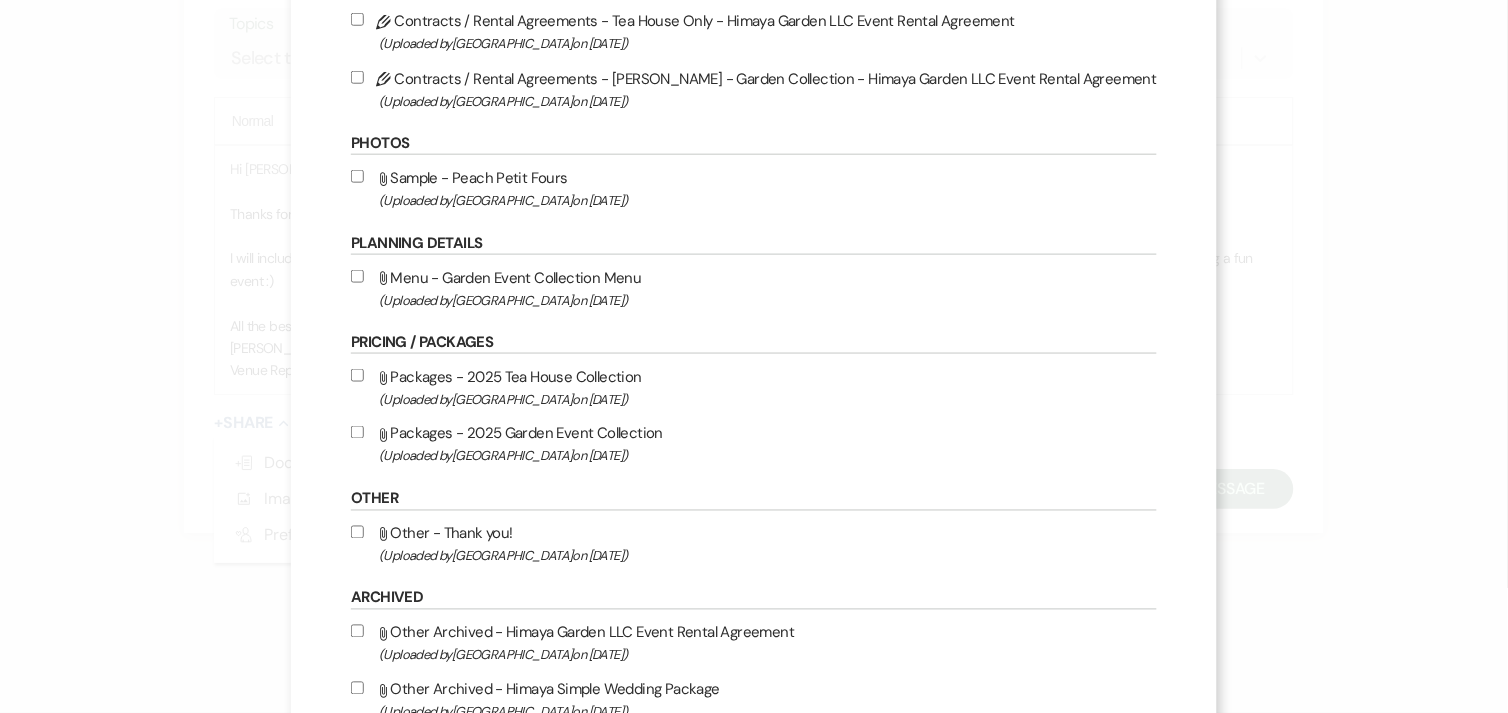 scroll, scrollTop: 444, scrollLeft: 0, axis: vertical 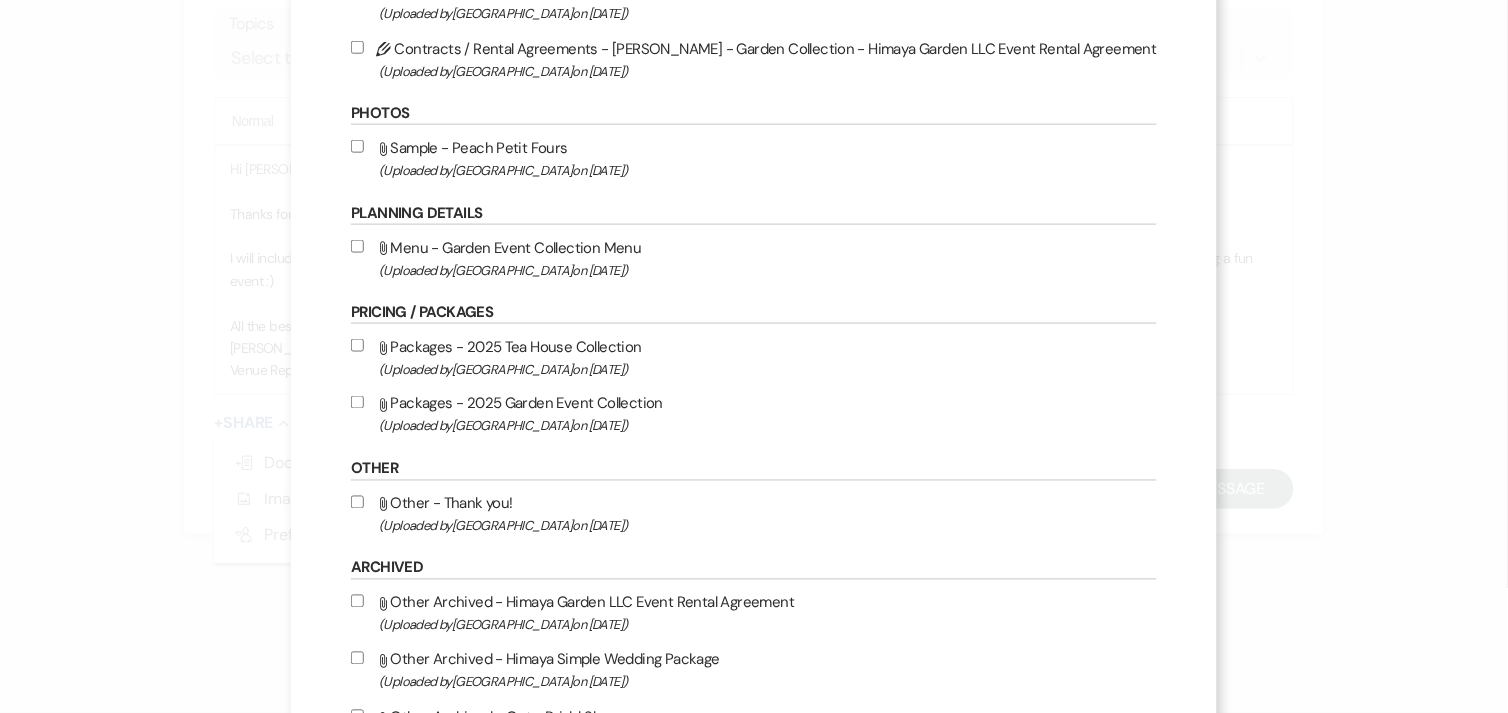 click on "Attach File Packages - 2025 Garden Event Collection (Uploaded by  Himaya Garden  on   [DATE] )" at bounding box center (357, 402) 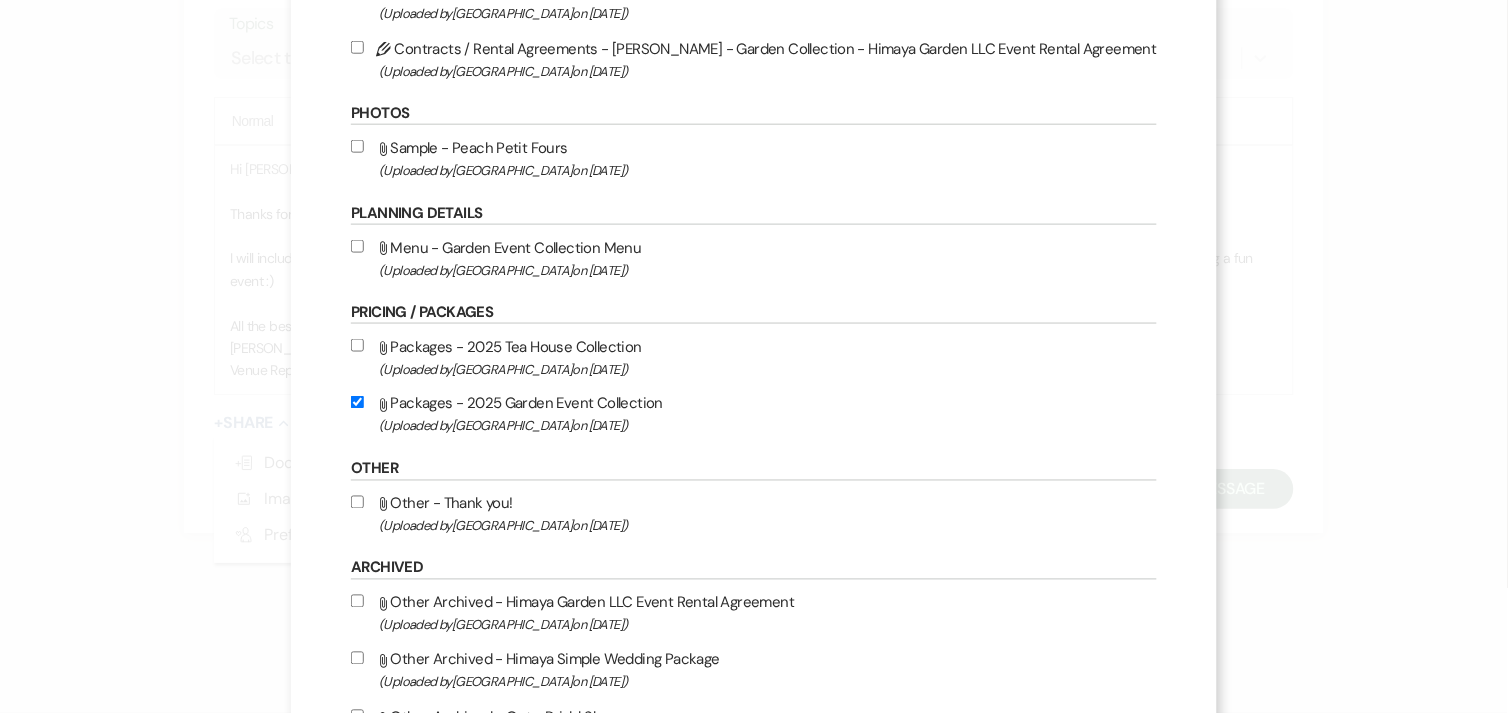 checkbox on "true" 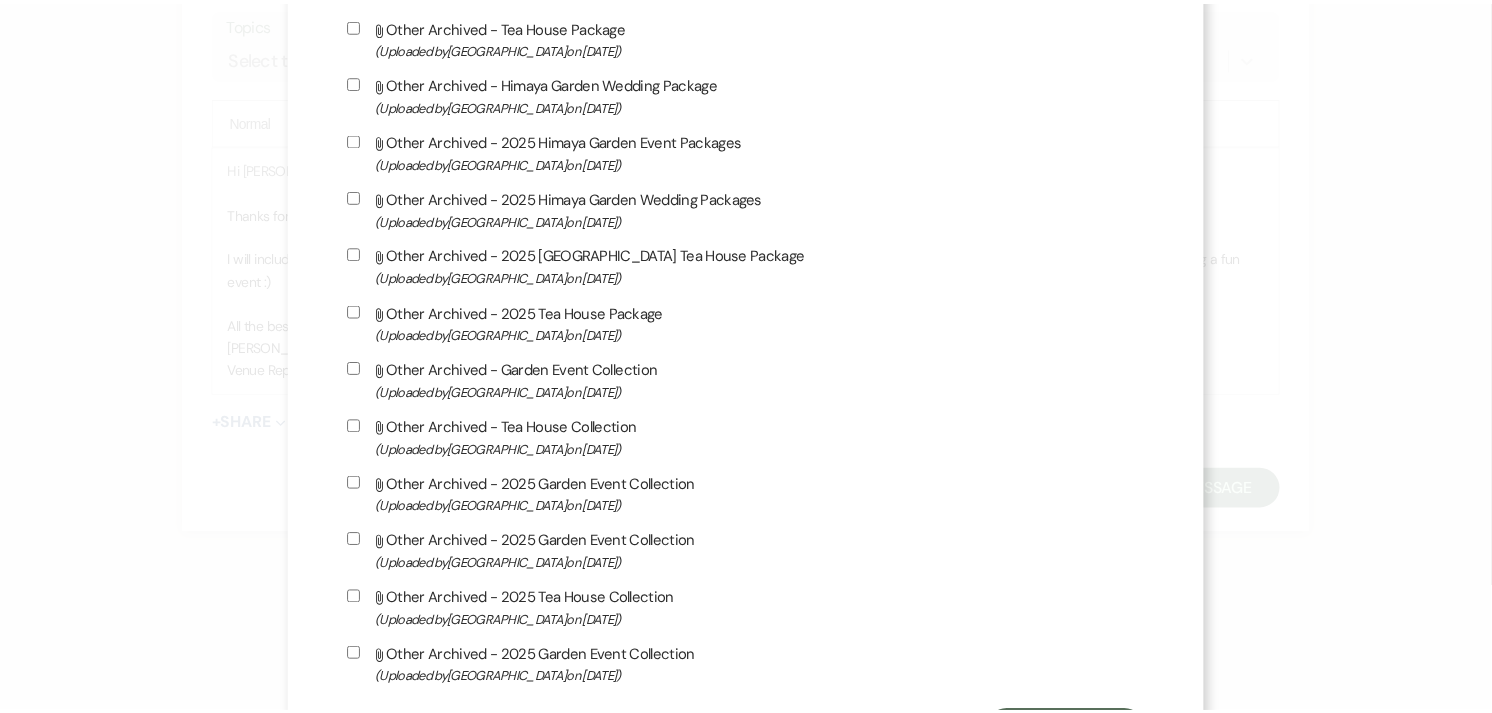 scroll, scrollTop: 1514, scrollLeft: 0, axis: vertical 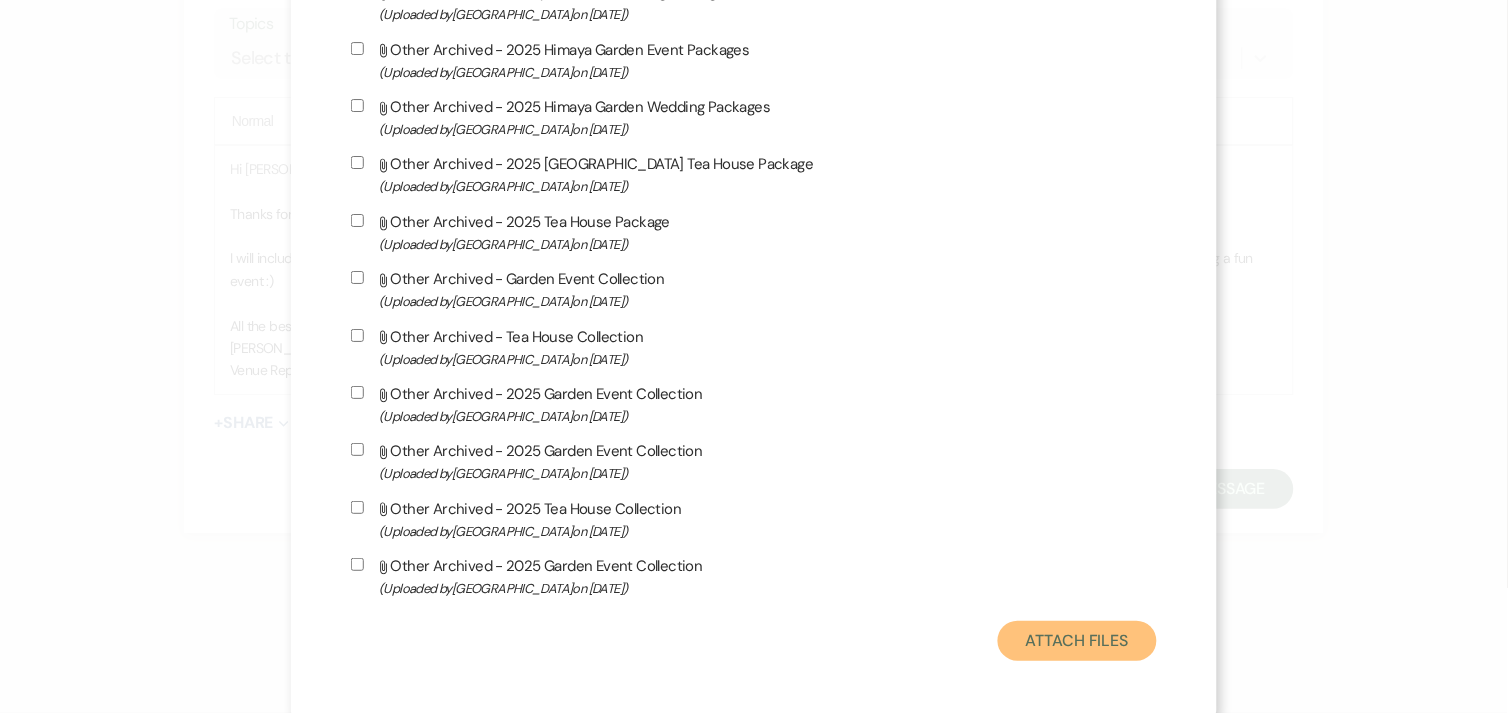 click on "Attach Files" at bounding box center (1077, 641) 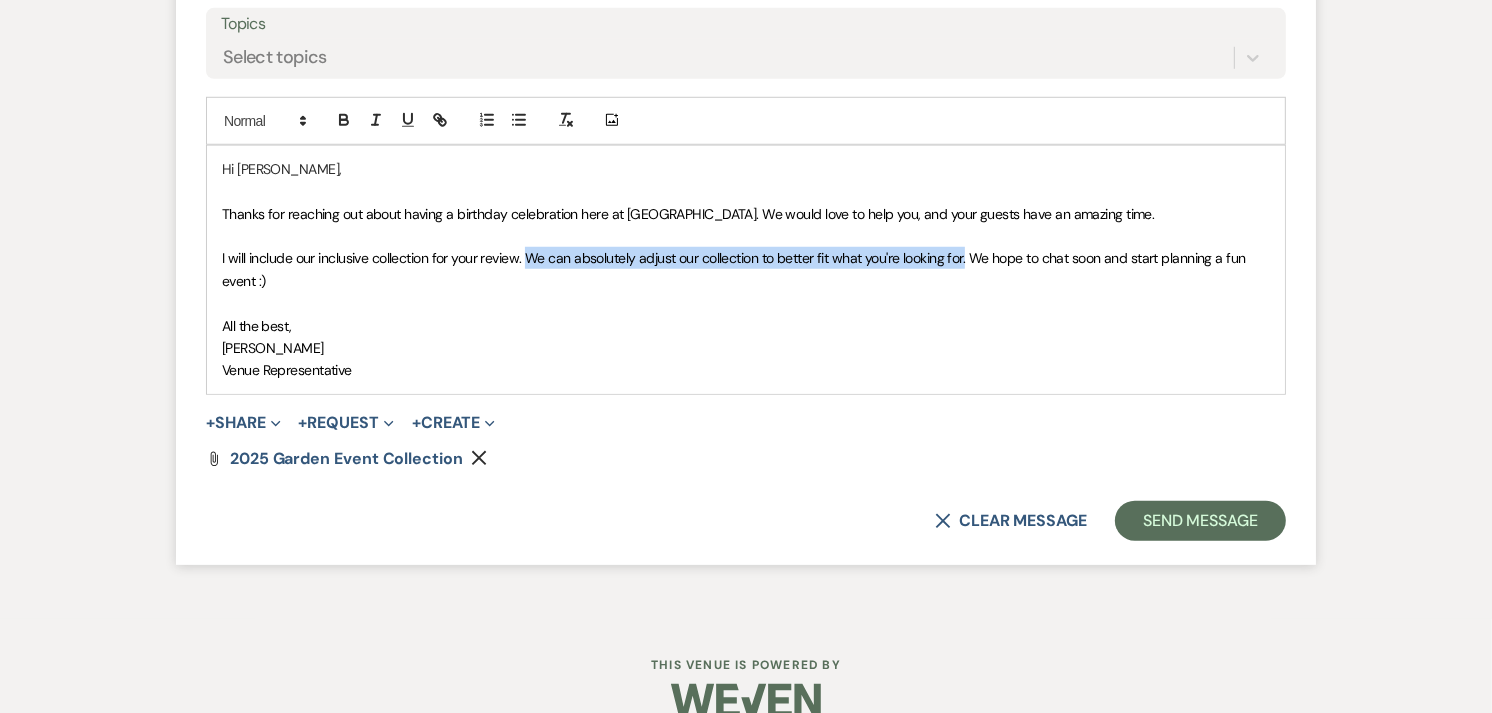 drag, startPoint x: 531, startPoint y: 260, endPoint x: 967, endPoint y: 256, distance: 436.01834 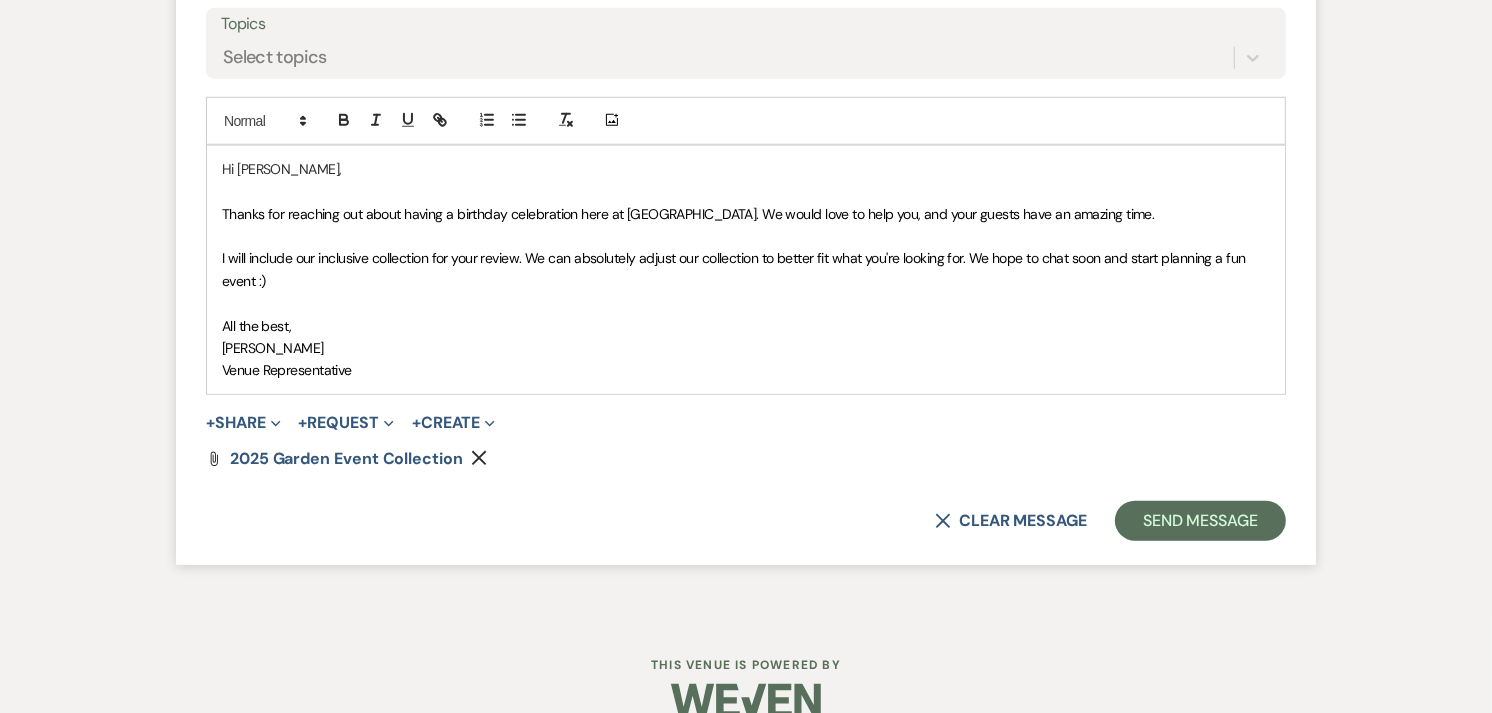 click on "I will include our inclusive collection for your review. We can absolutely adjust our collection to better fit what you're looking for. We hope to chat soon and start planning a fun event :)" at bounding box center [746, 269] 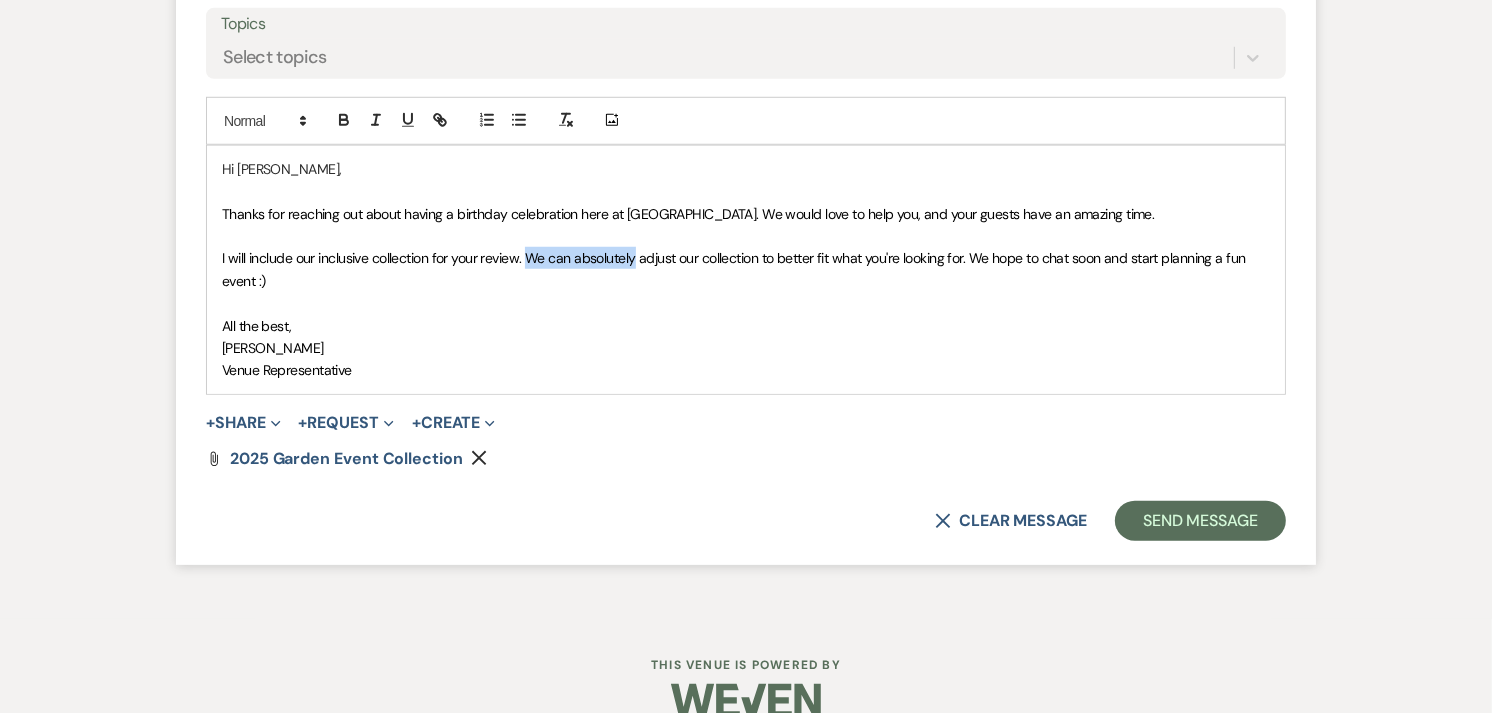 drag, startPoint x: 530, startPoint y: 258, endPoint x: 636, endPoint y: 254, distance: 106.07545 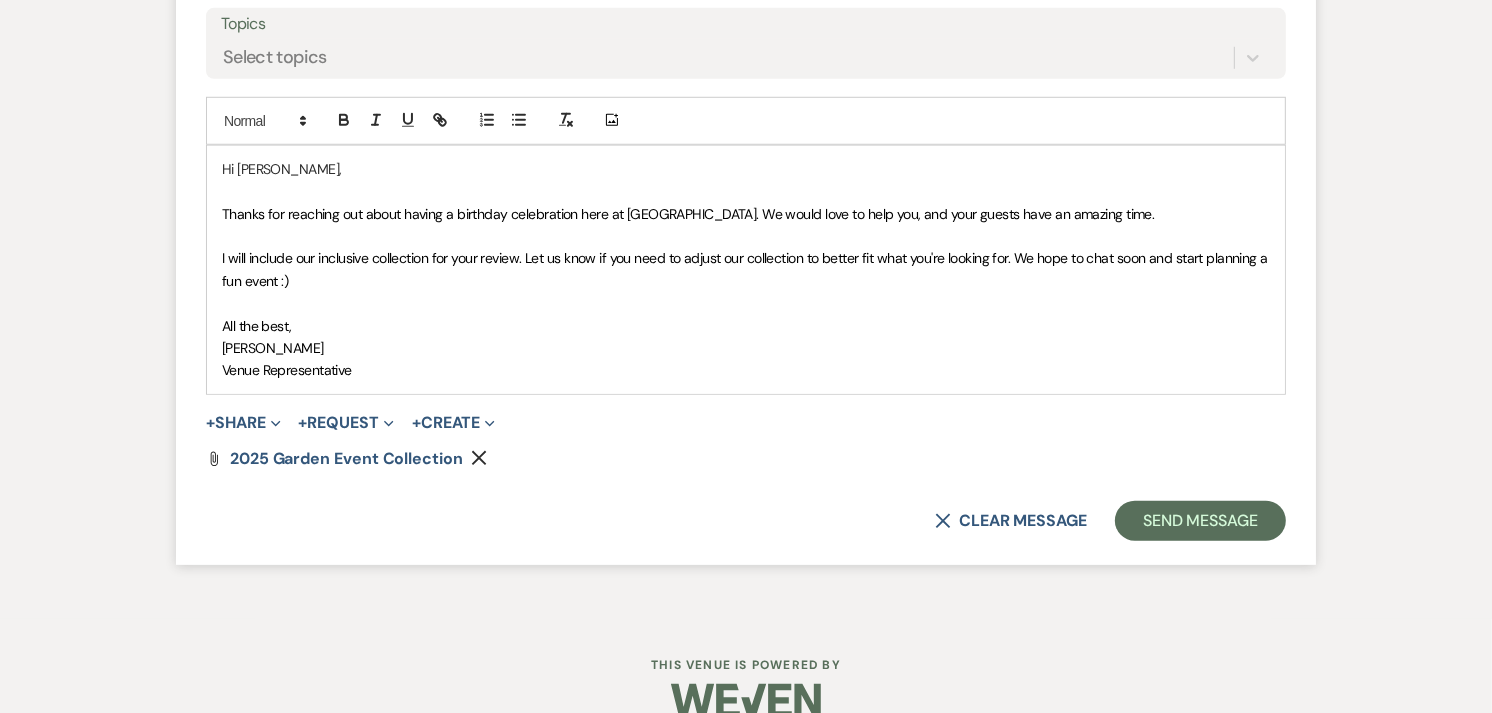 click at bounding box center (746, 303) 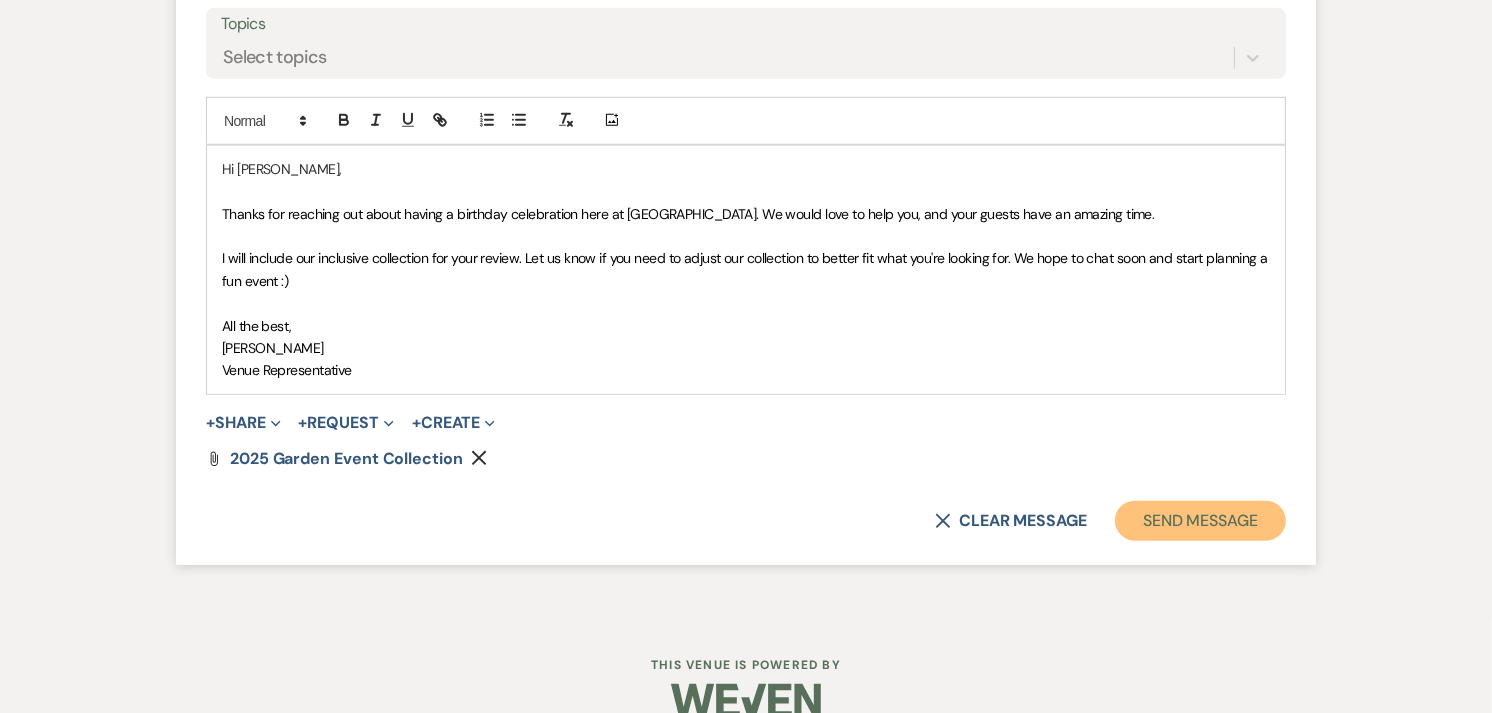 click on "Send Message" at bounding box center [1200, 521] 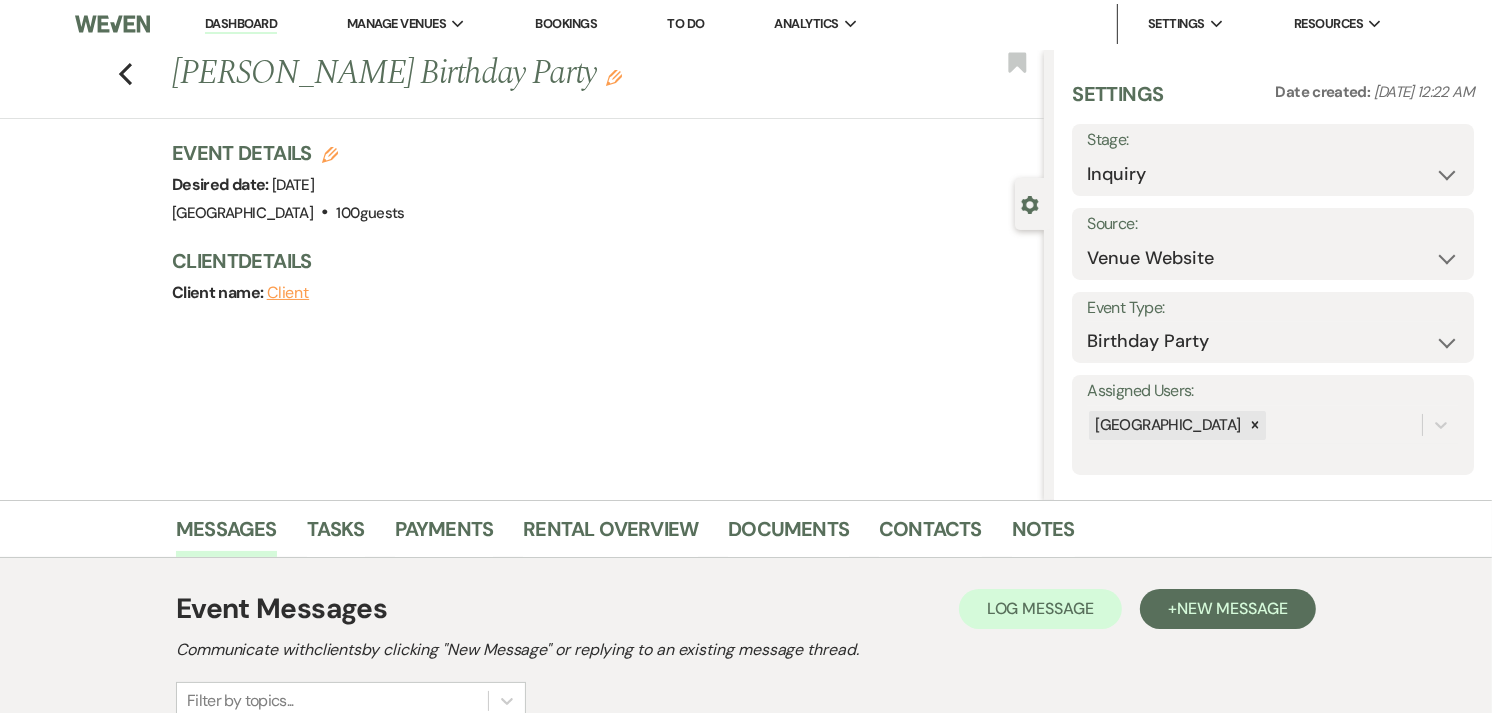 scroll, scrollTop: 0, scrollLeft: 0, axis: both 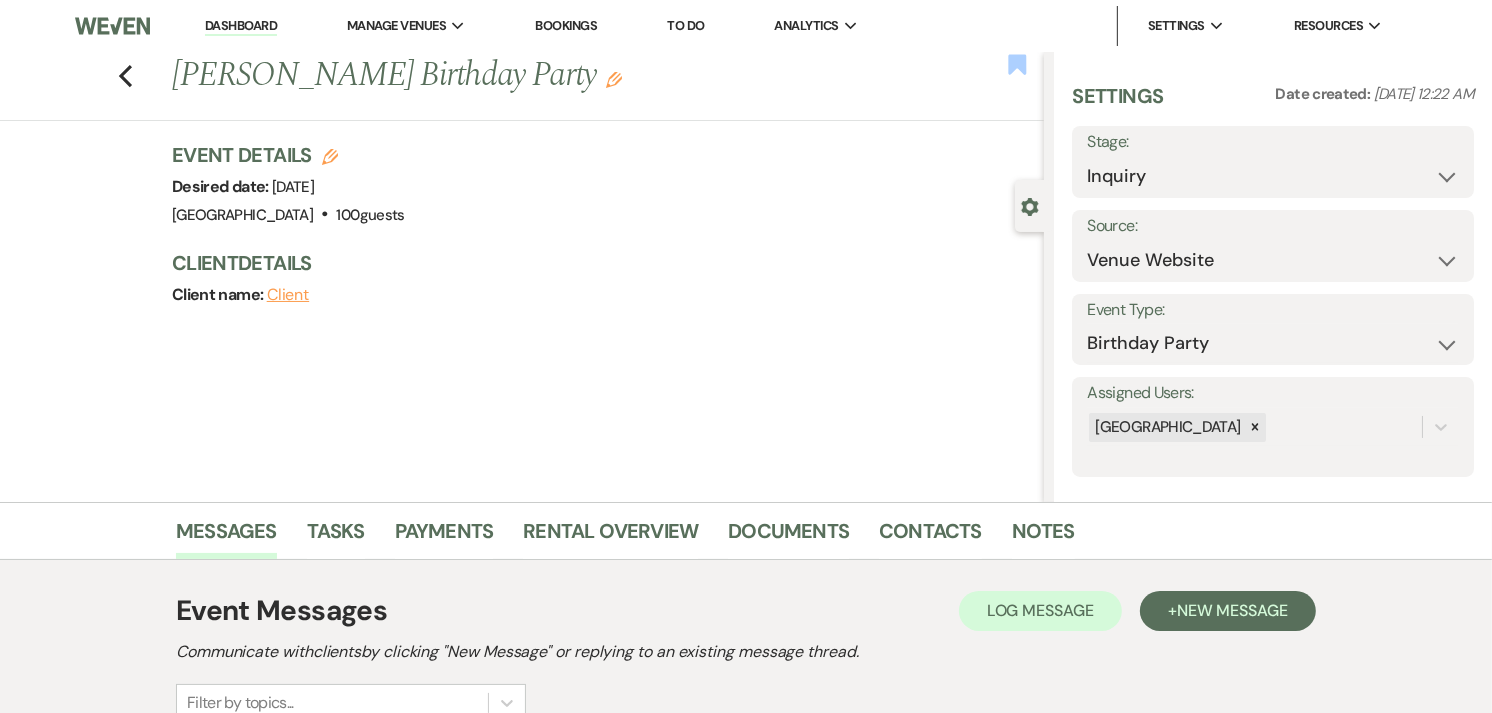 click 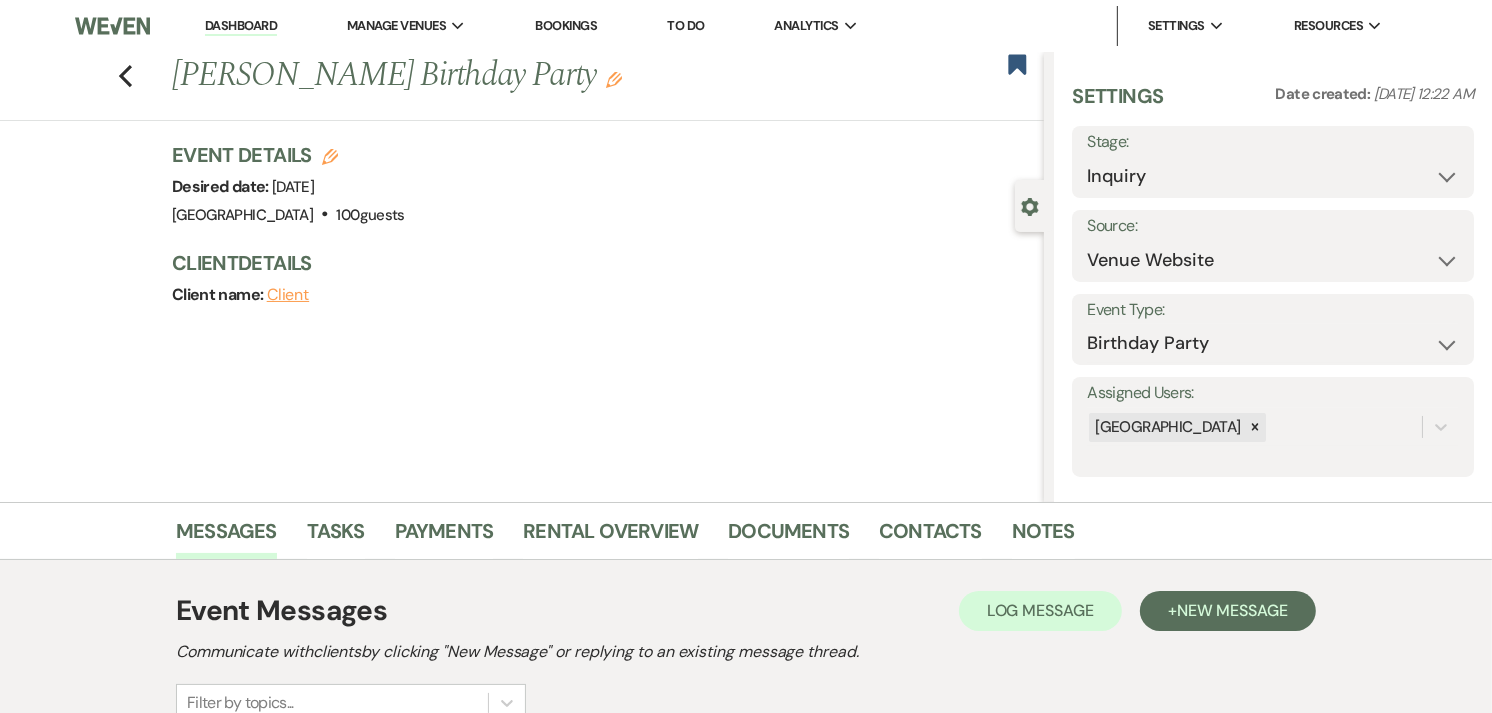 click on "Dashboard" at bounding box center [241, 26] 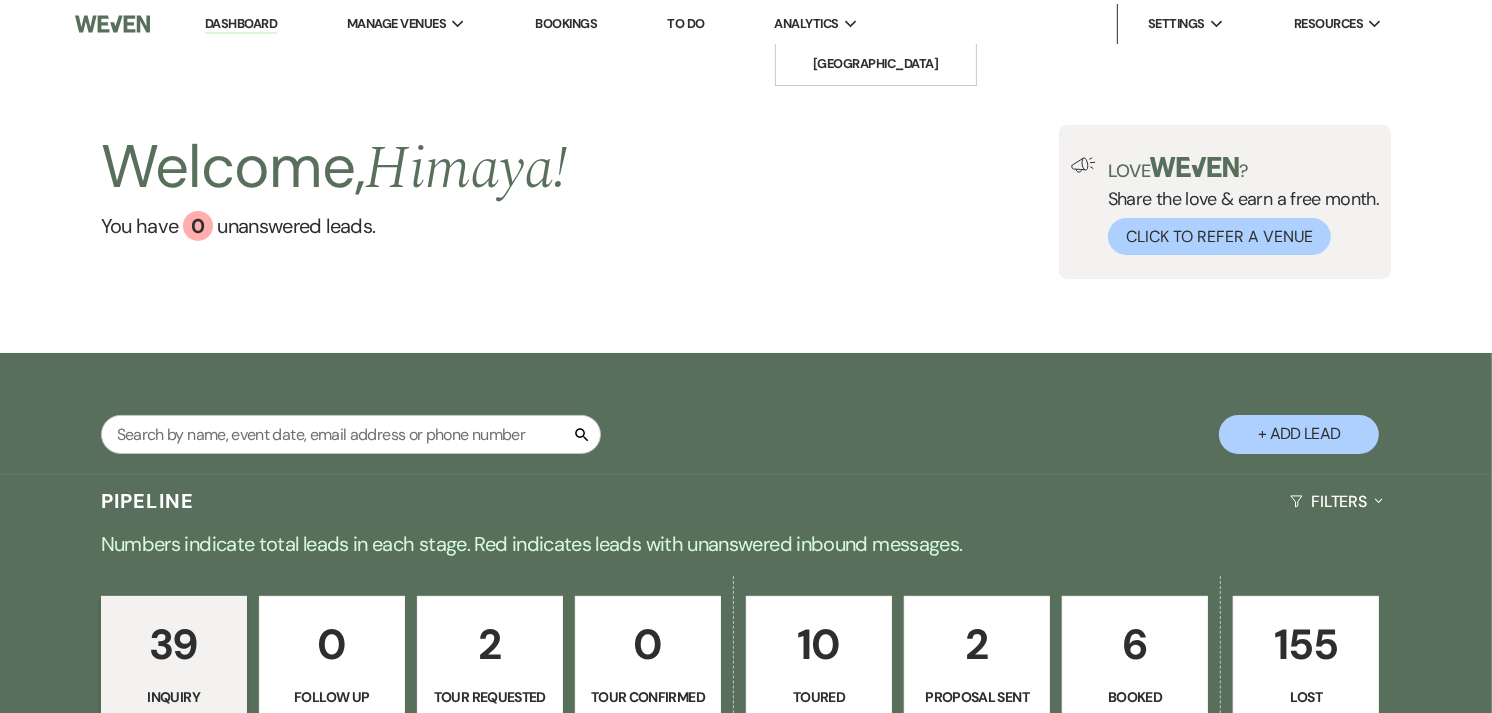 scroll, scrollTop: 0, scrollLeft: 0, axis: both 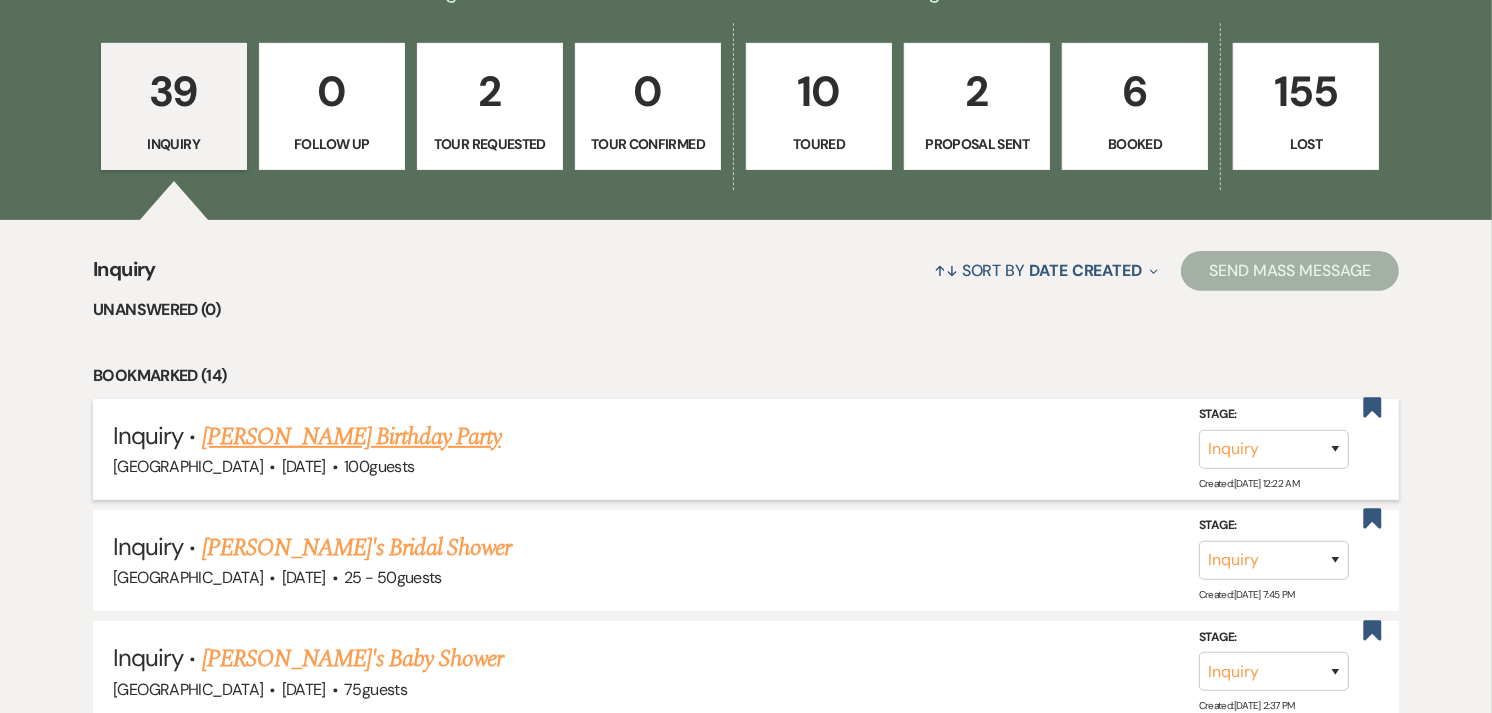 click on "[PERSON_NAME] Birthday Party" at bounding box center (351, 437) 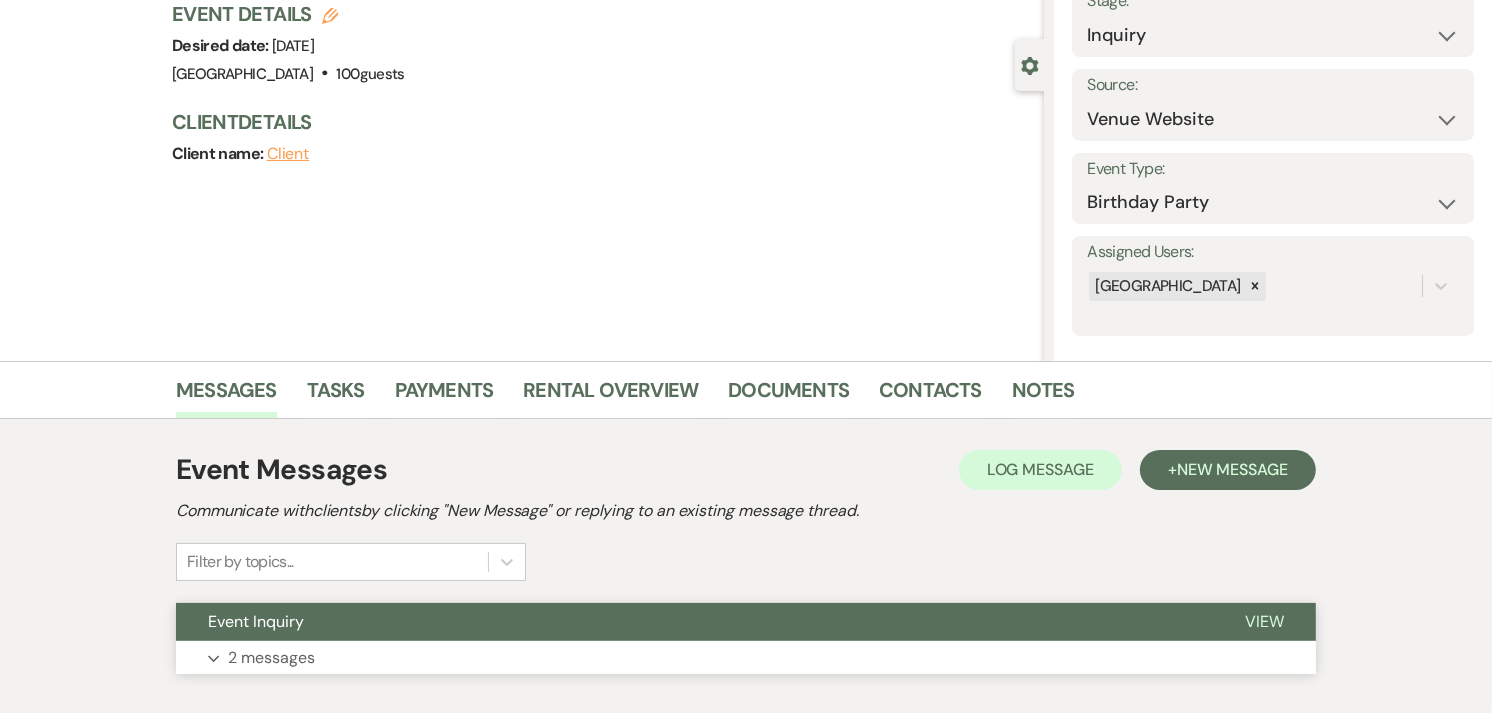 scroll, scrollTop: 30, scrollLeft: 0, axis: vertical 